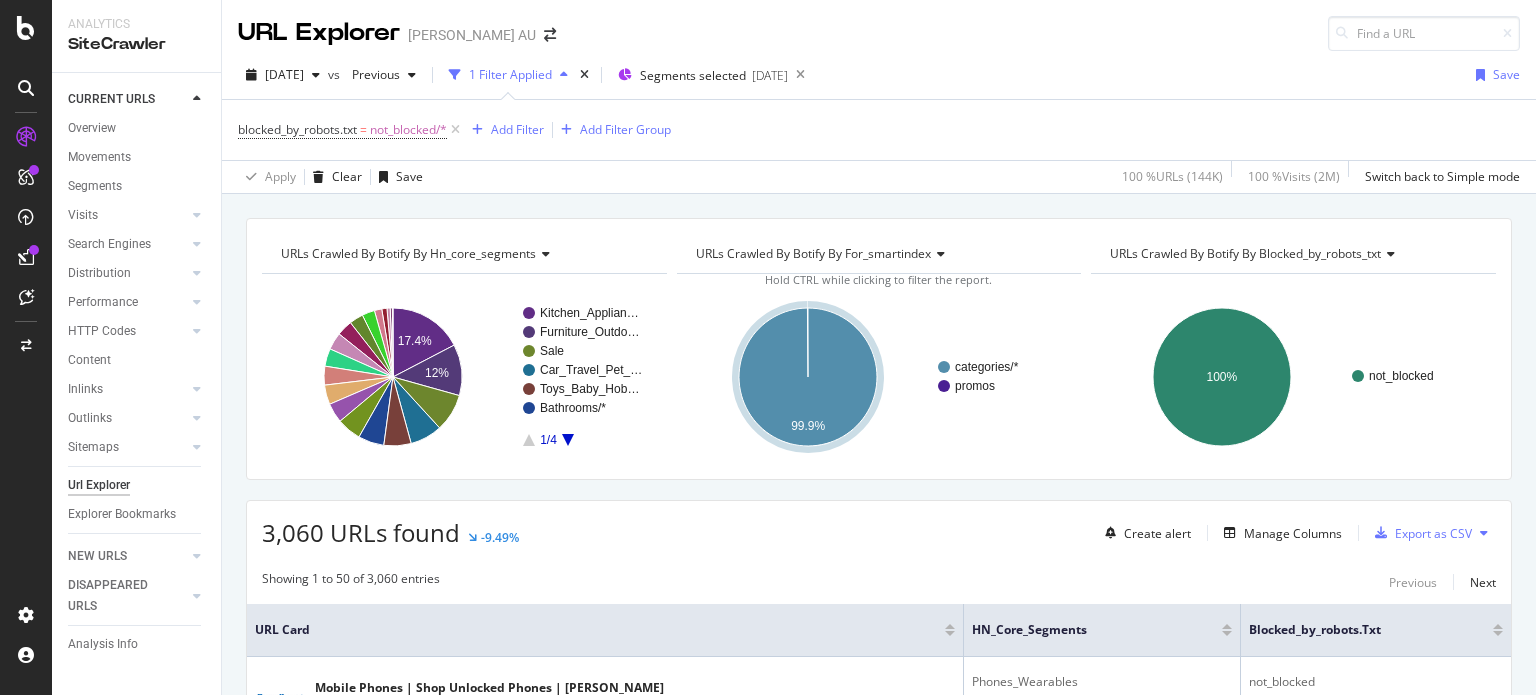 scroll, scrollTop: 0, scrollLeft: 0, axis: both 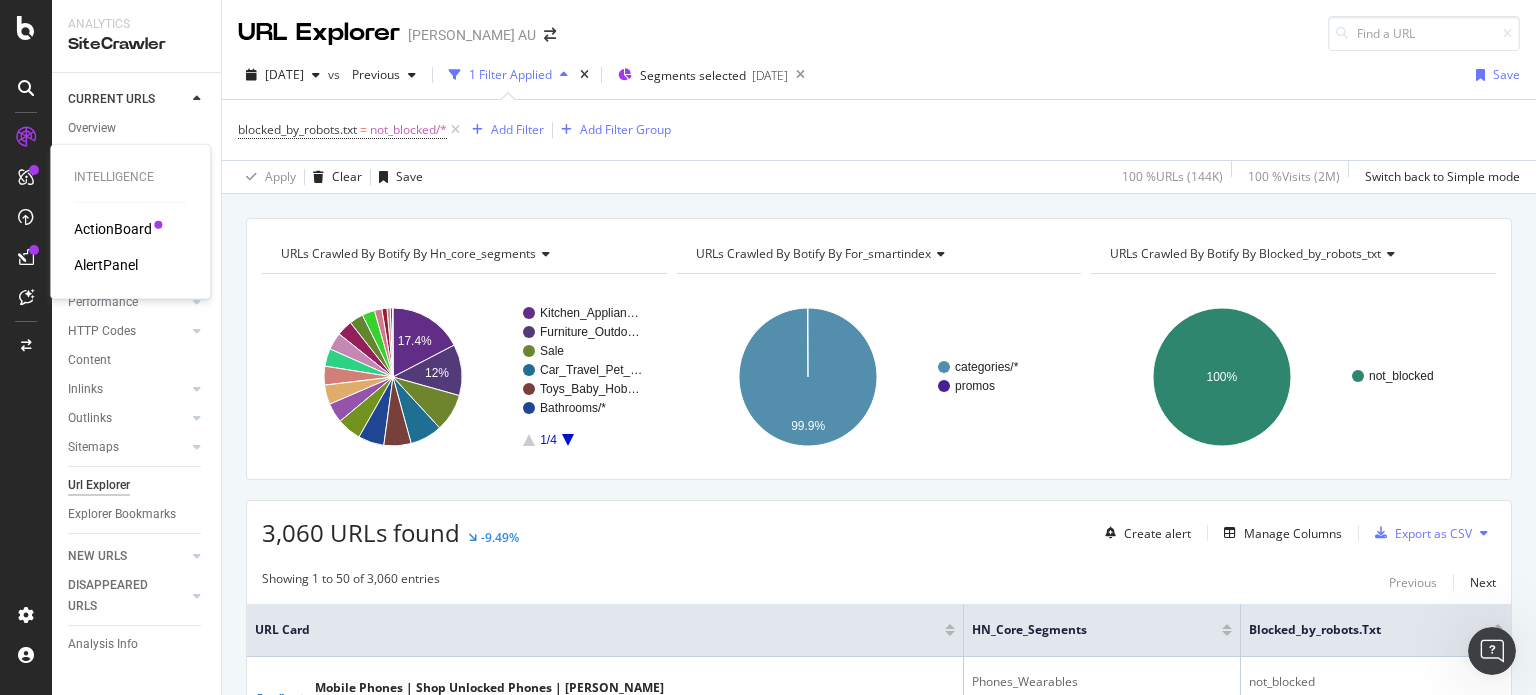click on "ActionBoard" at bounding box center (113, 229) 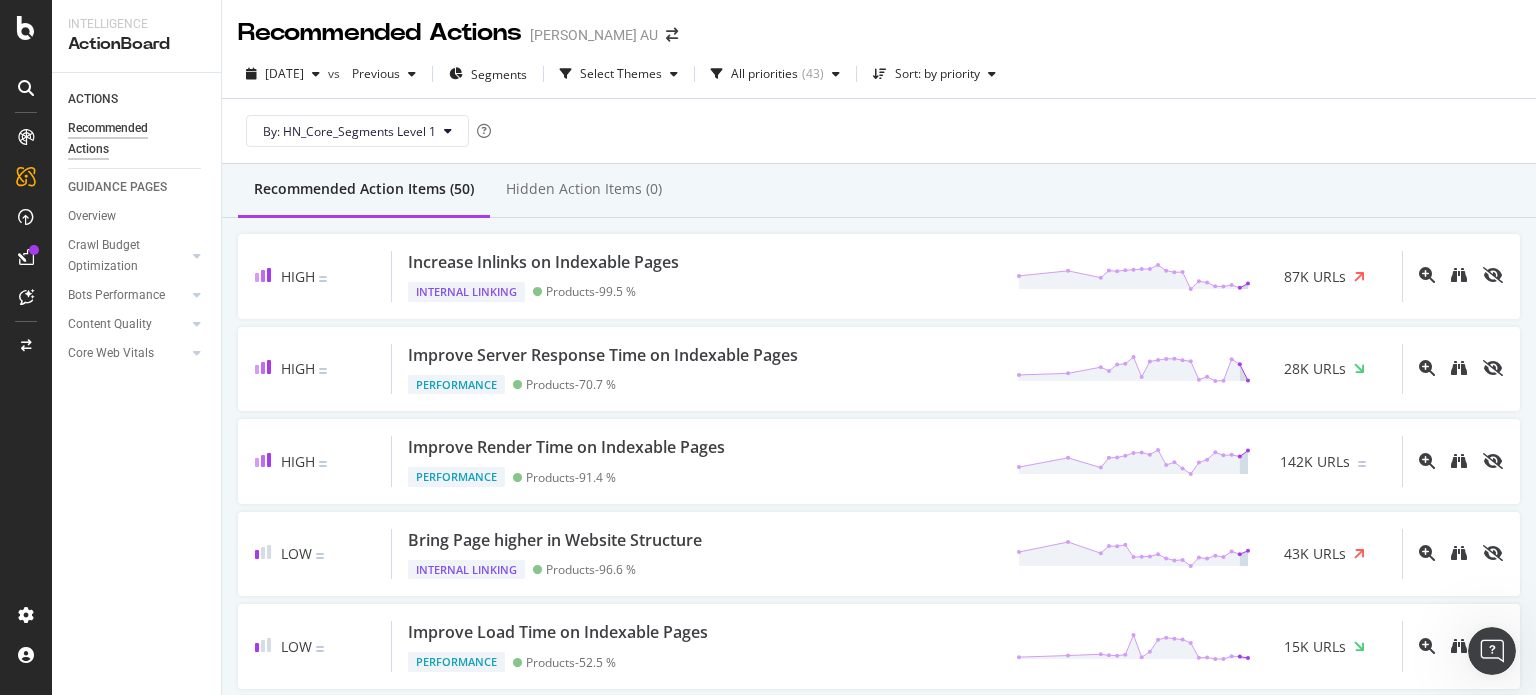 click on "Recommended Actions Harvey Norman AU" at bounding box center (879, 25) 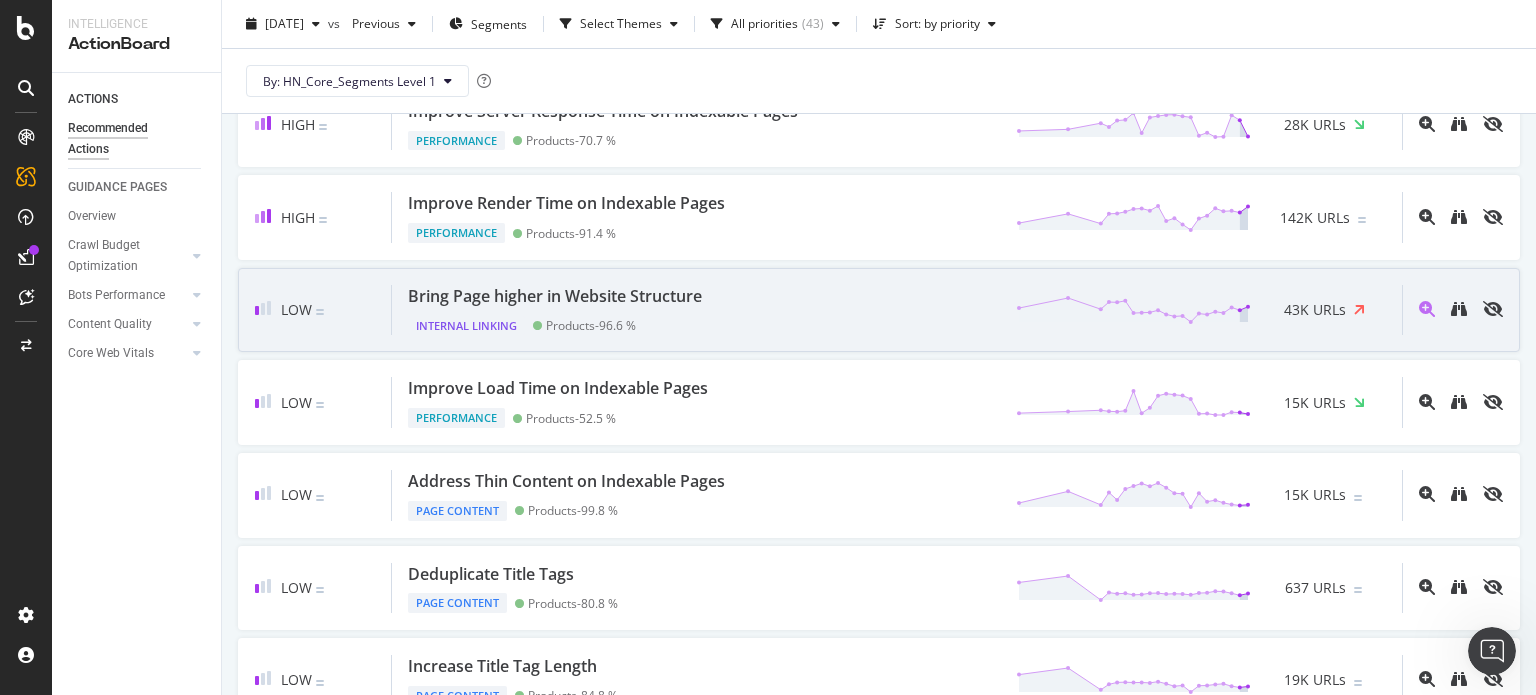 scroll, scrollTop: 200, scrollLeft: 0, axis: vertical 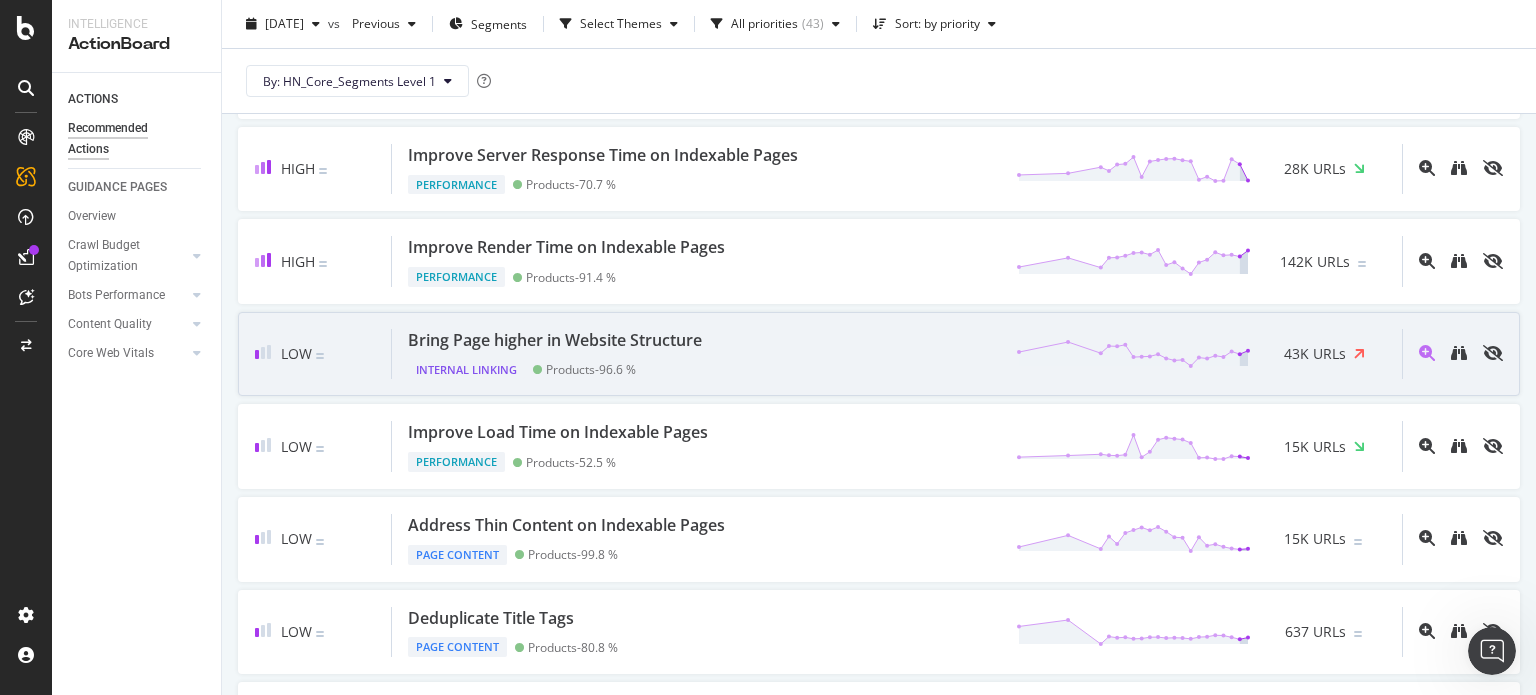 click on "Bring Page higher in Website Structure" at bounding box center (555, 340) 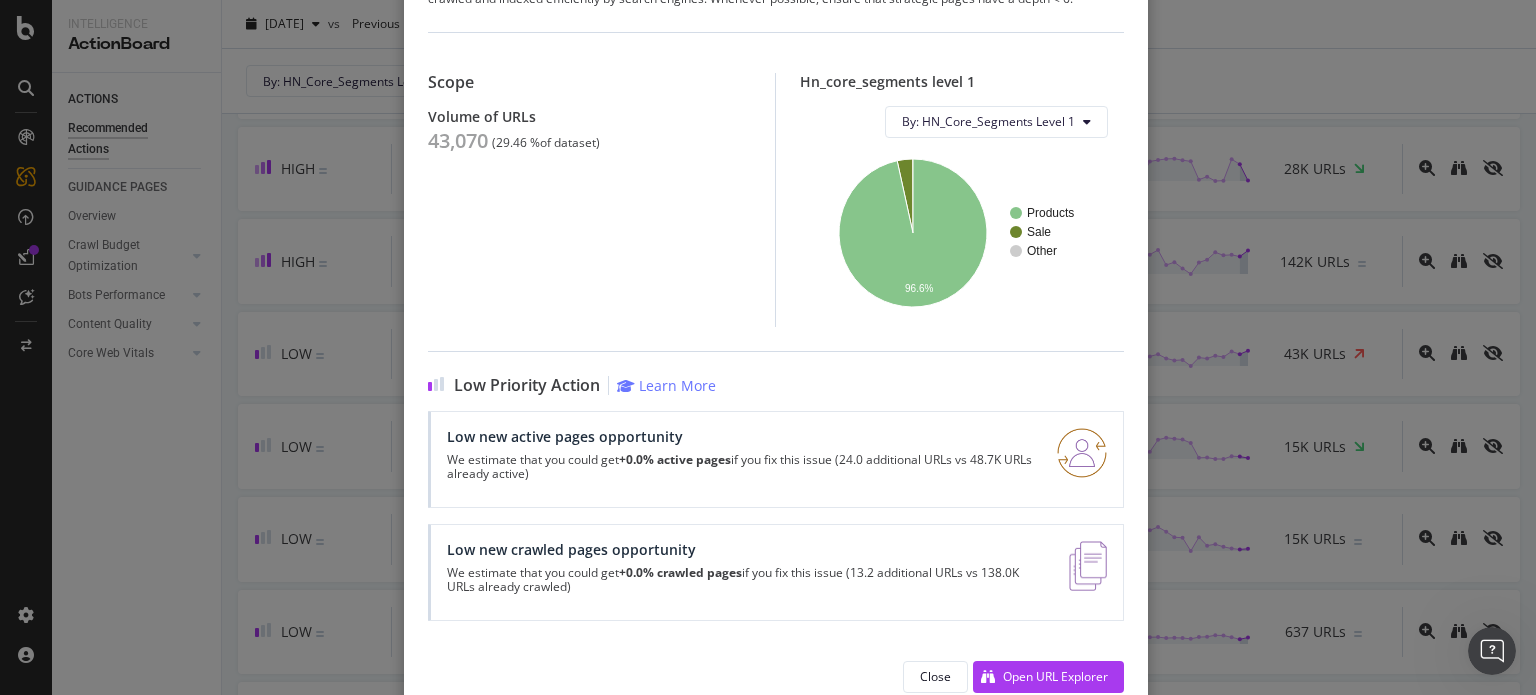 scroll, scrollTop: 124, scrollLeft: 0, axis: vertical 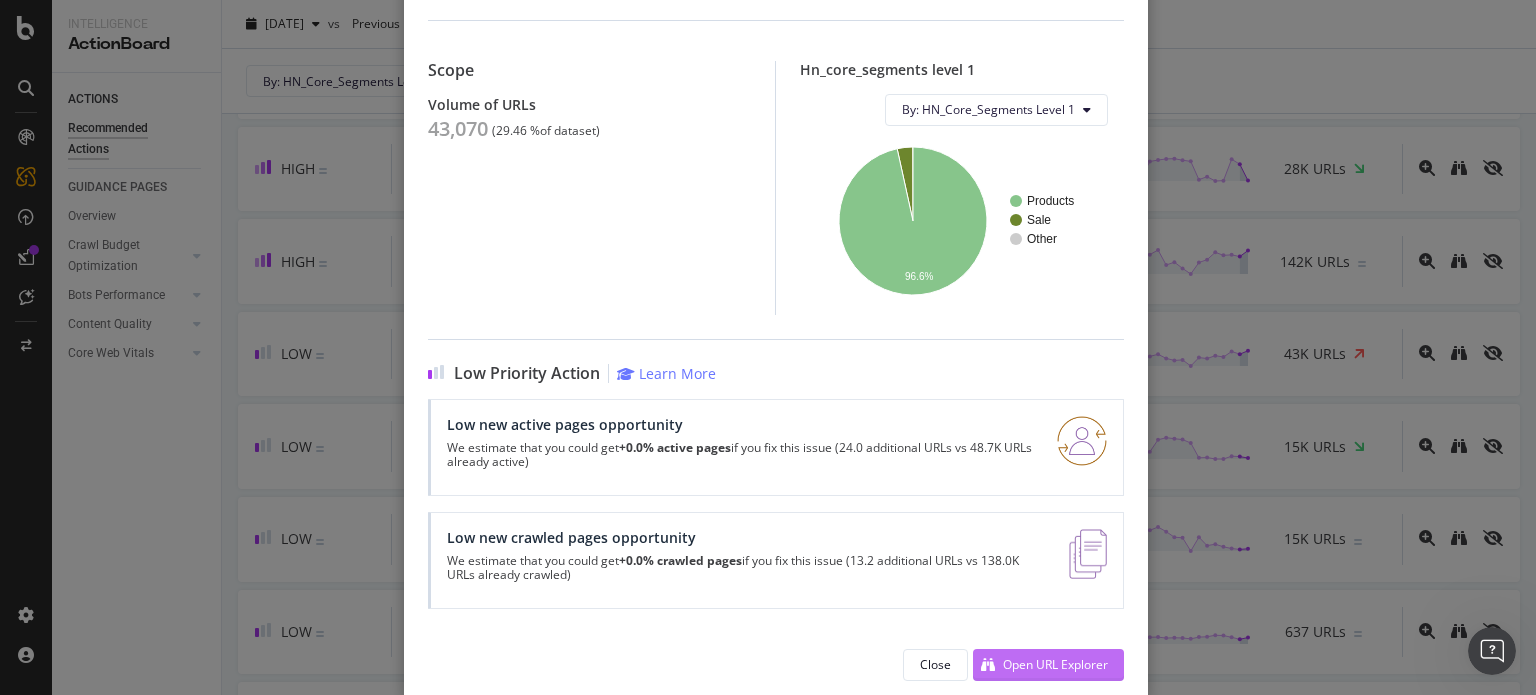 click on "Open URL Explorer" at bounding box center [1055, 664] 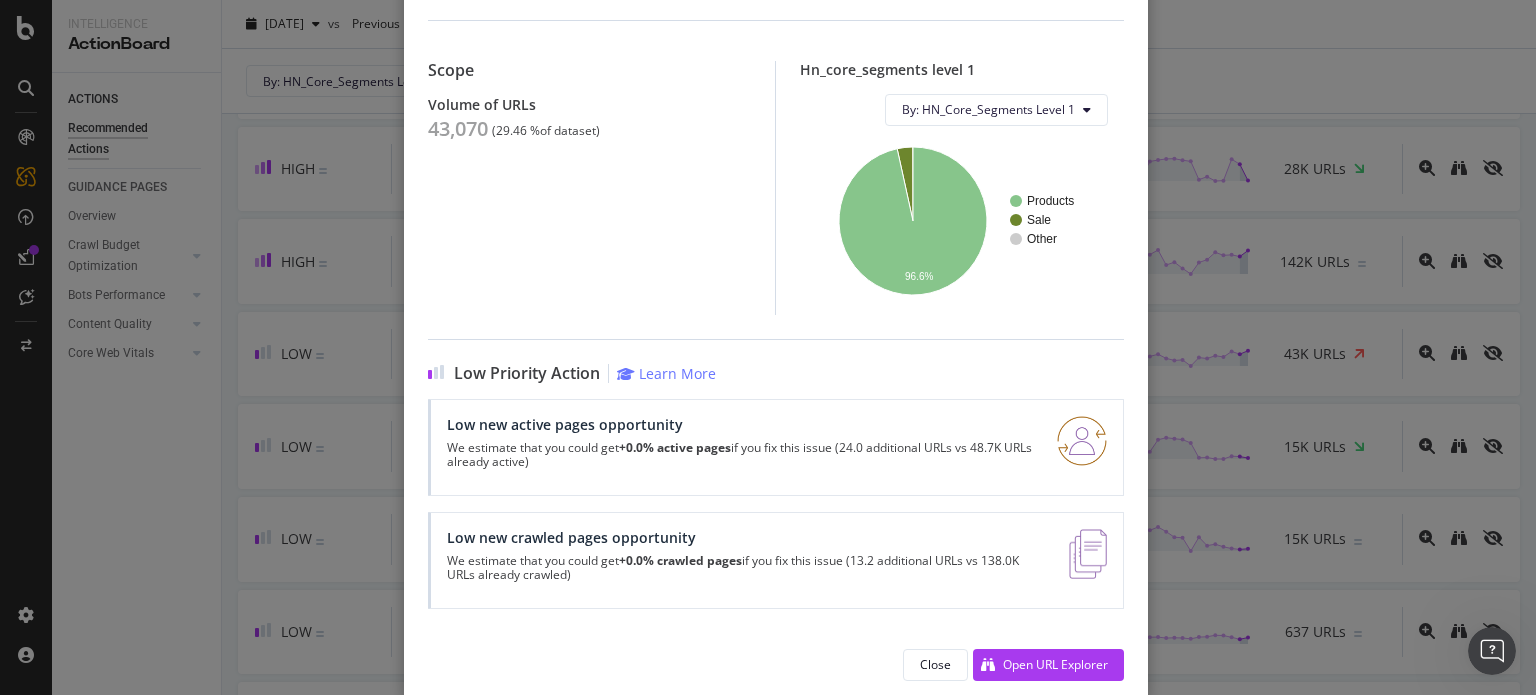 scroll, scrollTop: 0, scrollLeft: 0, axis: both 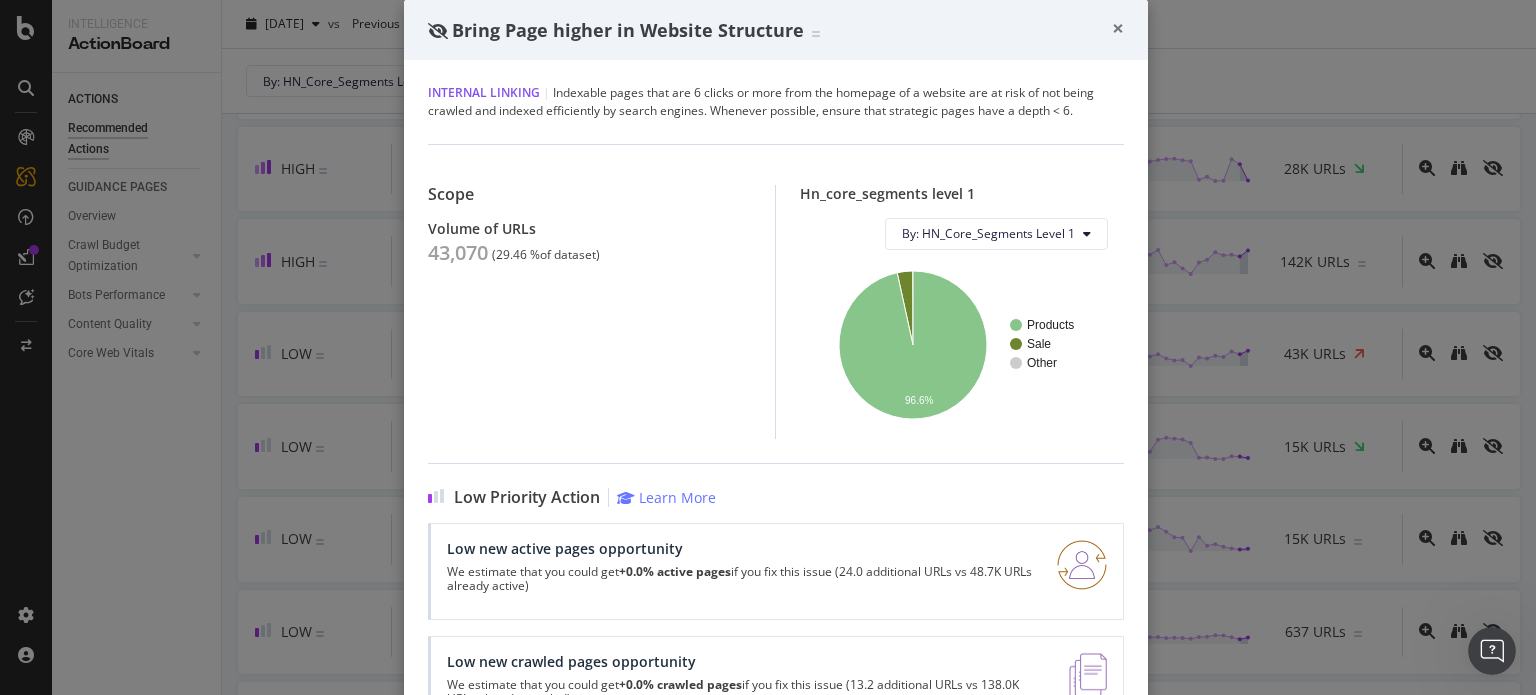 click on "×" at bounding box center (1118, 28) 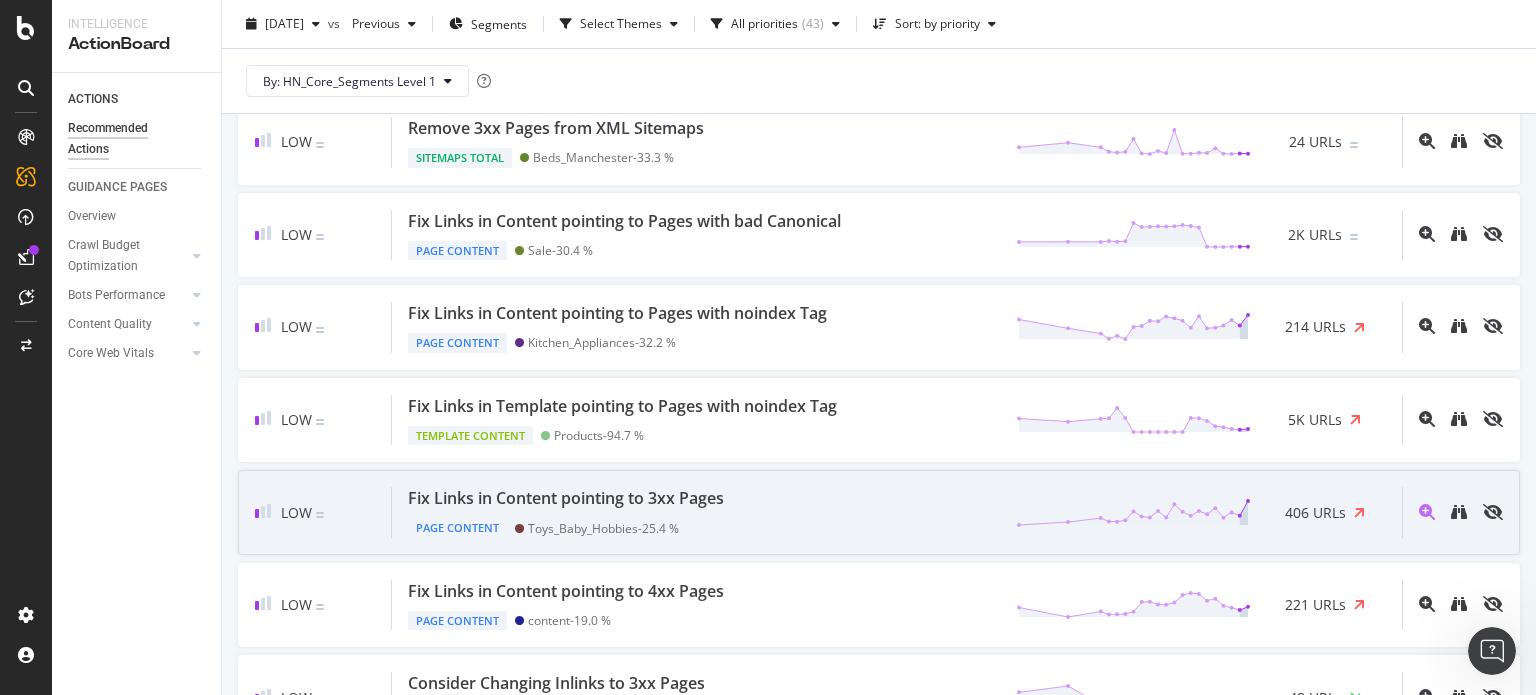 scroll, scrollTop: 2000, scrollLeft: 0, axis: vertical 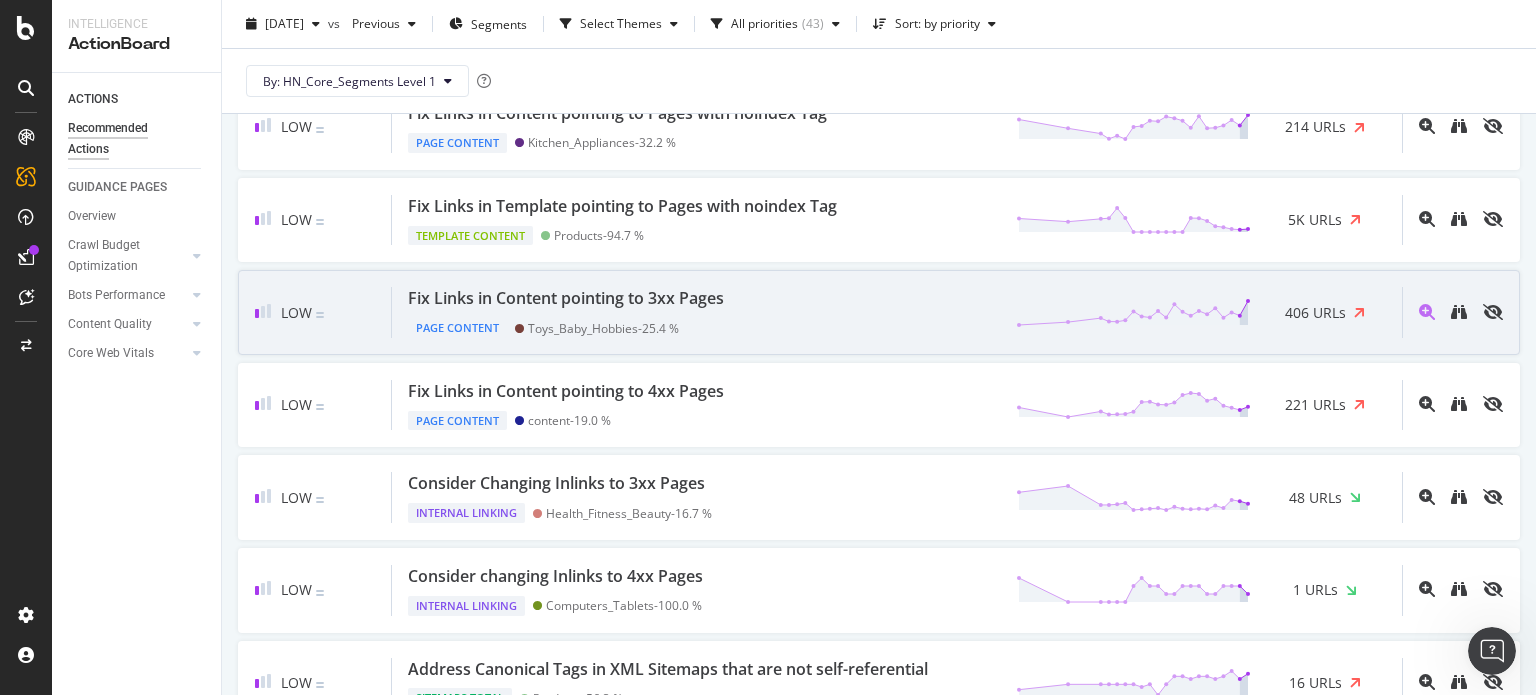 click on "Fix Links in Content pointing to 3xx Pages Page Content Toys_Baby_Hobbies  -  25.4 % 406 URLs" at bounding box center [897, 312] 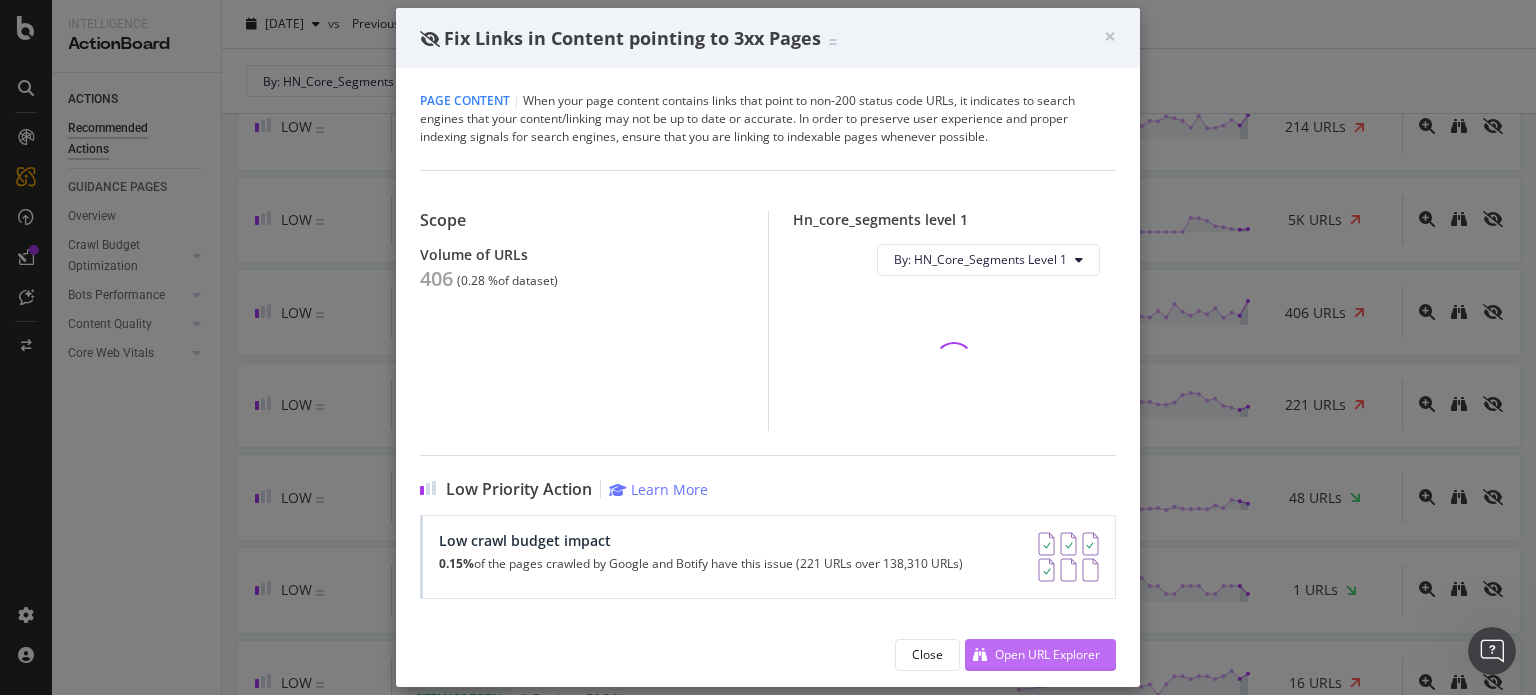 click on "Open URL Explorer" at bounding box center [1047, 654] 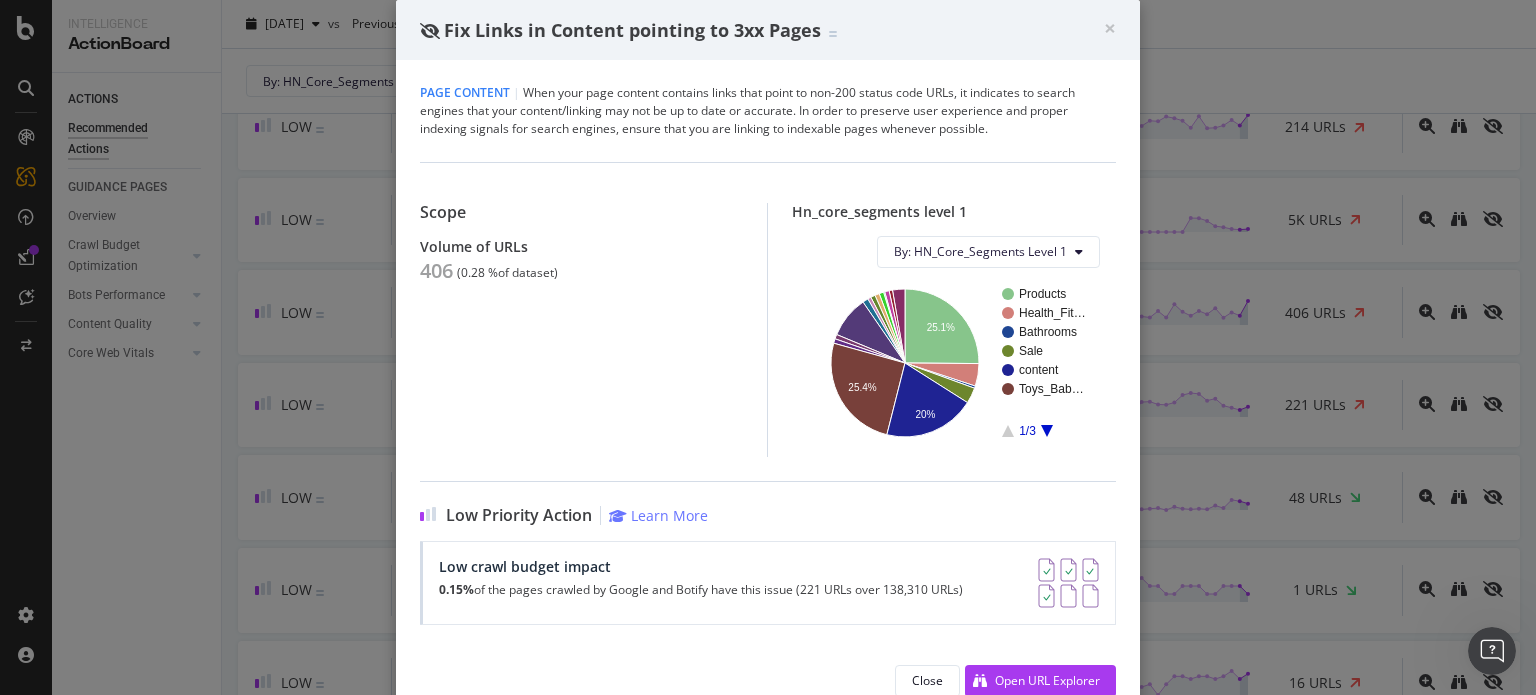 click on "× Close Fix Links in Content pointing to 3xx Pages" at bounding box center [768, 30] 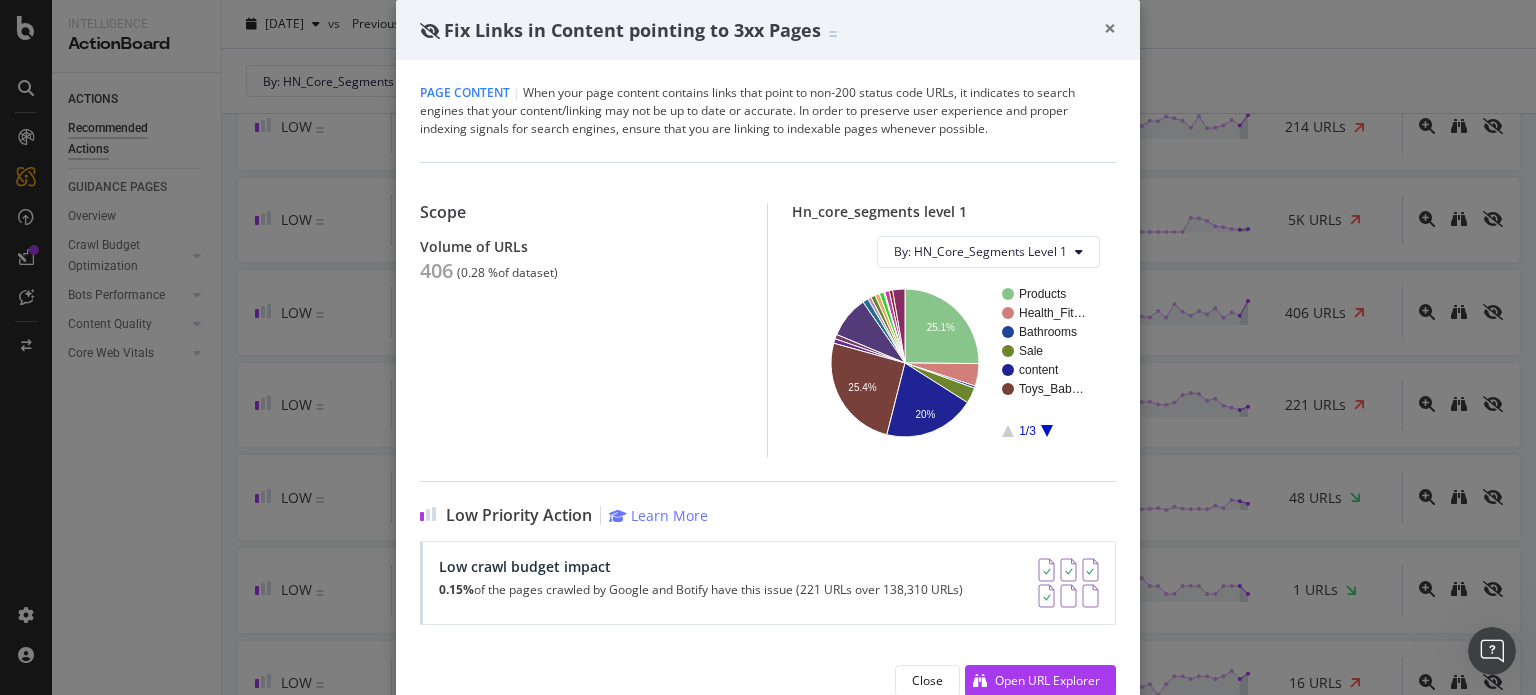 click on "×" at bounding box center (1110, 28) 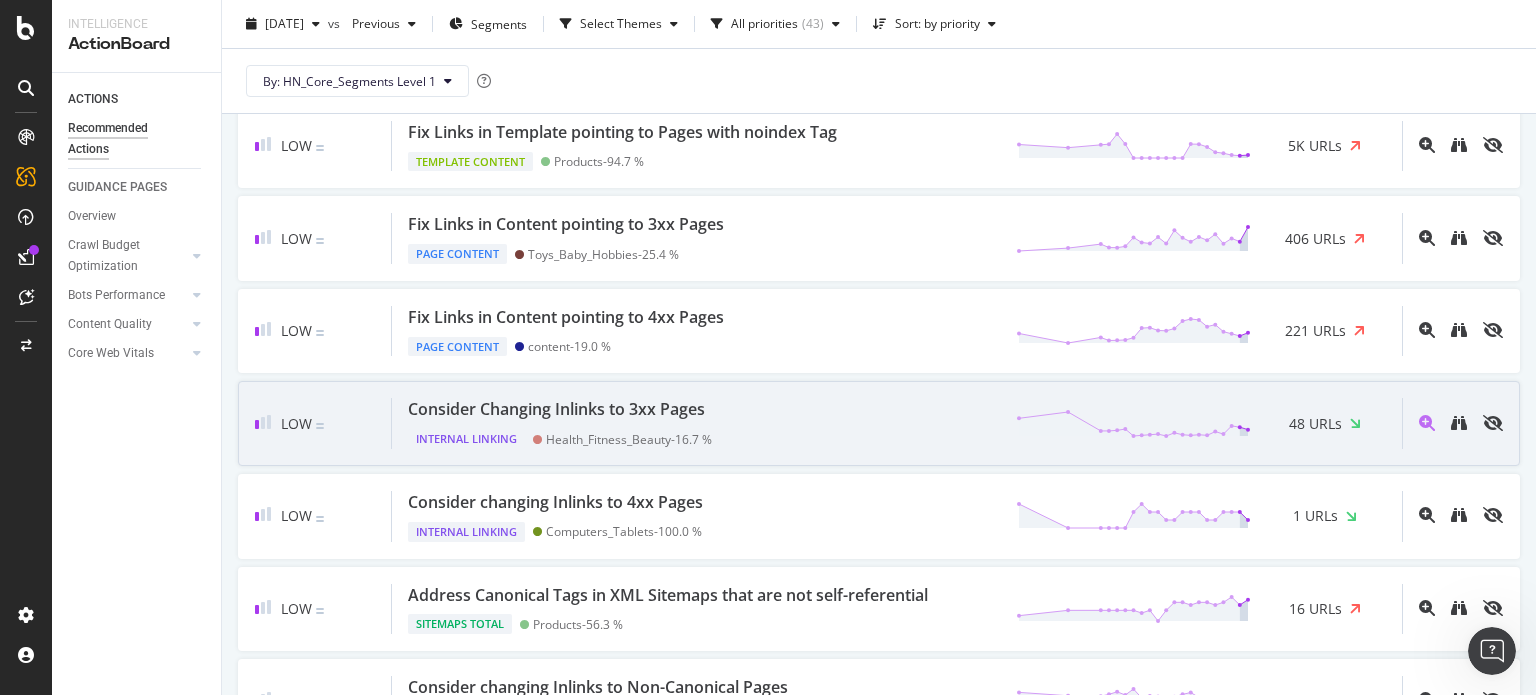 scroll, scrollTop: 2100, scrollLeft: 0, axis: vertical 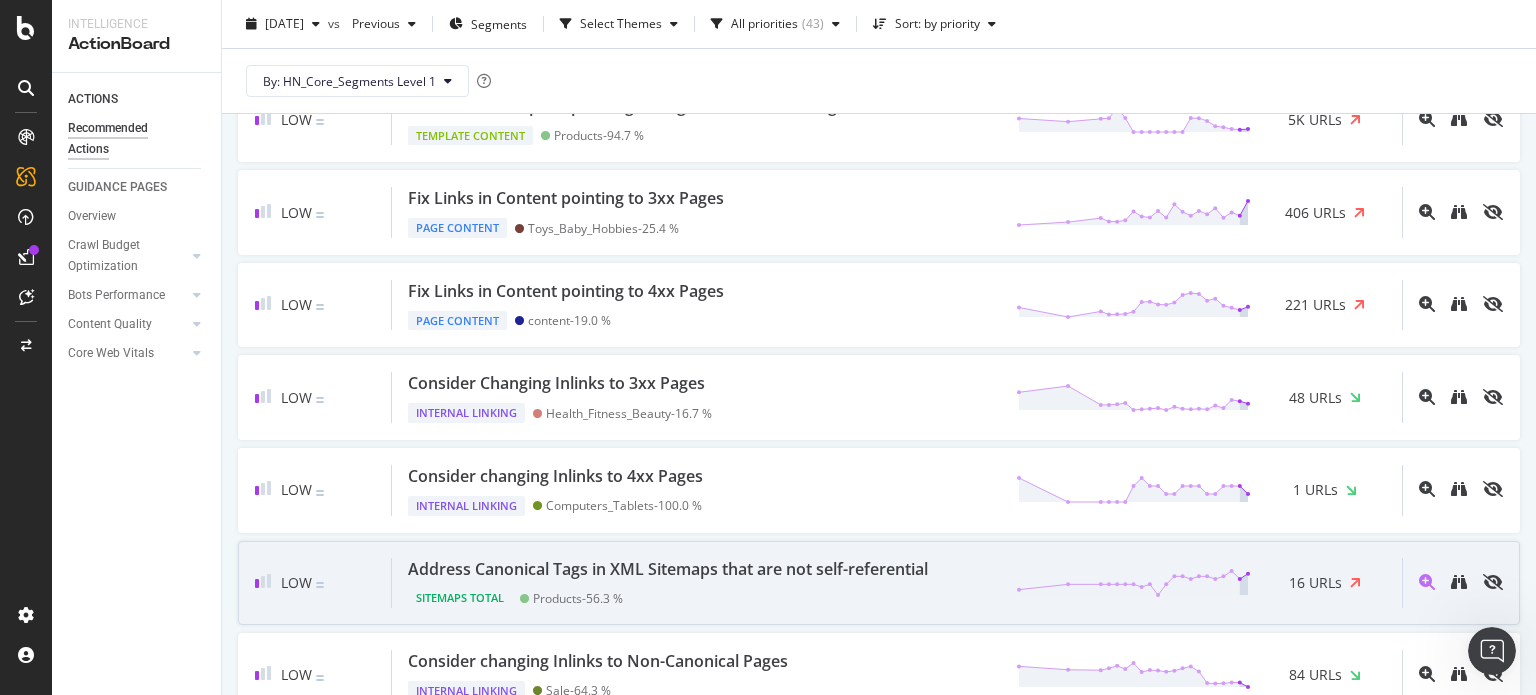 click on "Sitemaps Total Products  -  56.3 %" at bounding box center [672, 594] 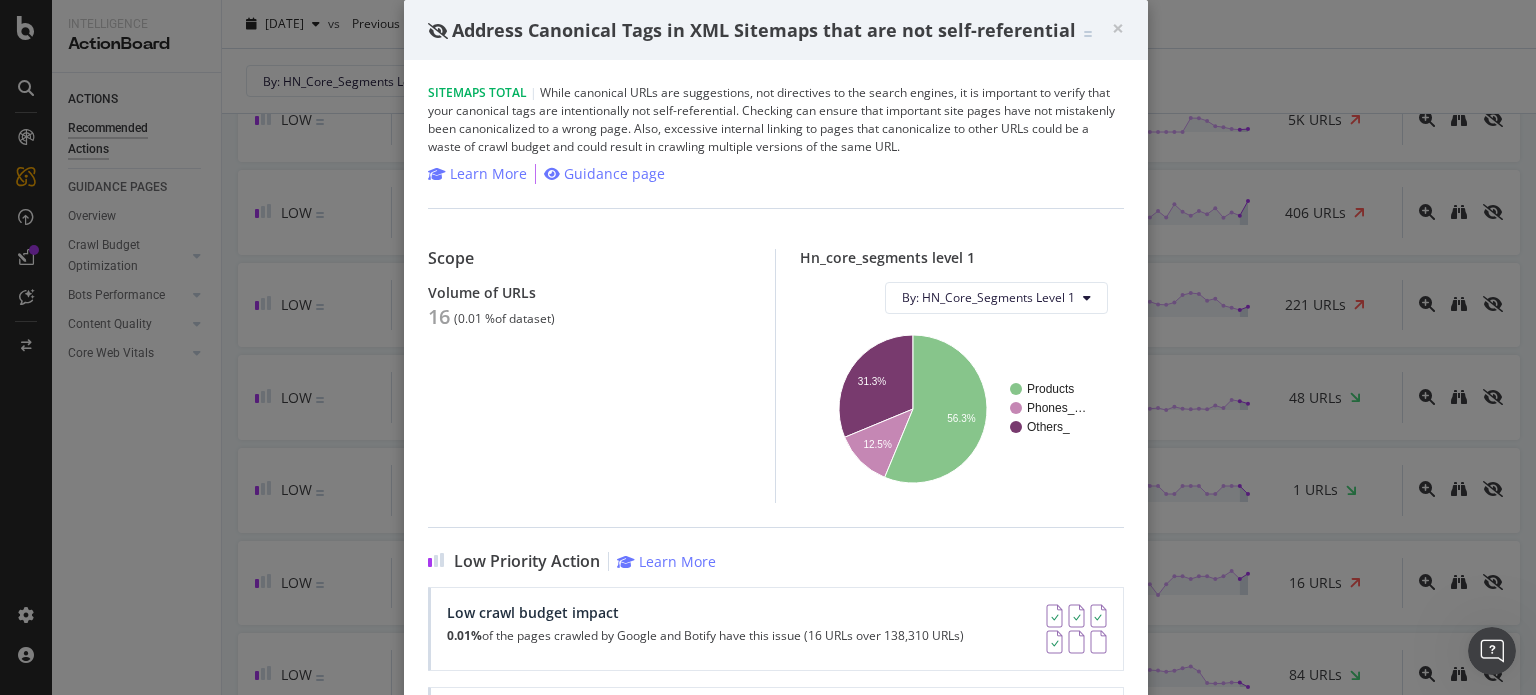 scroll, scrollTop: 262, scrollLeft: 0, axis: vertical 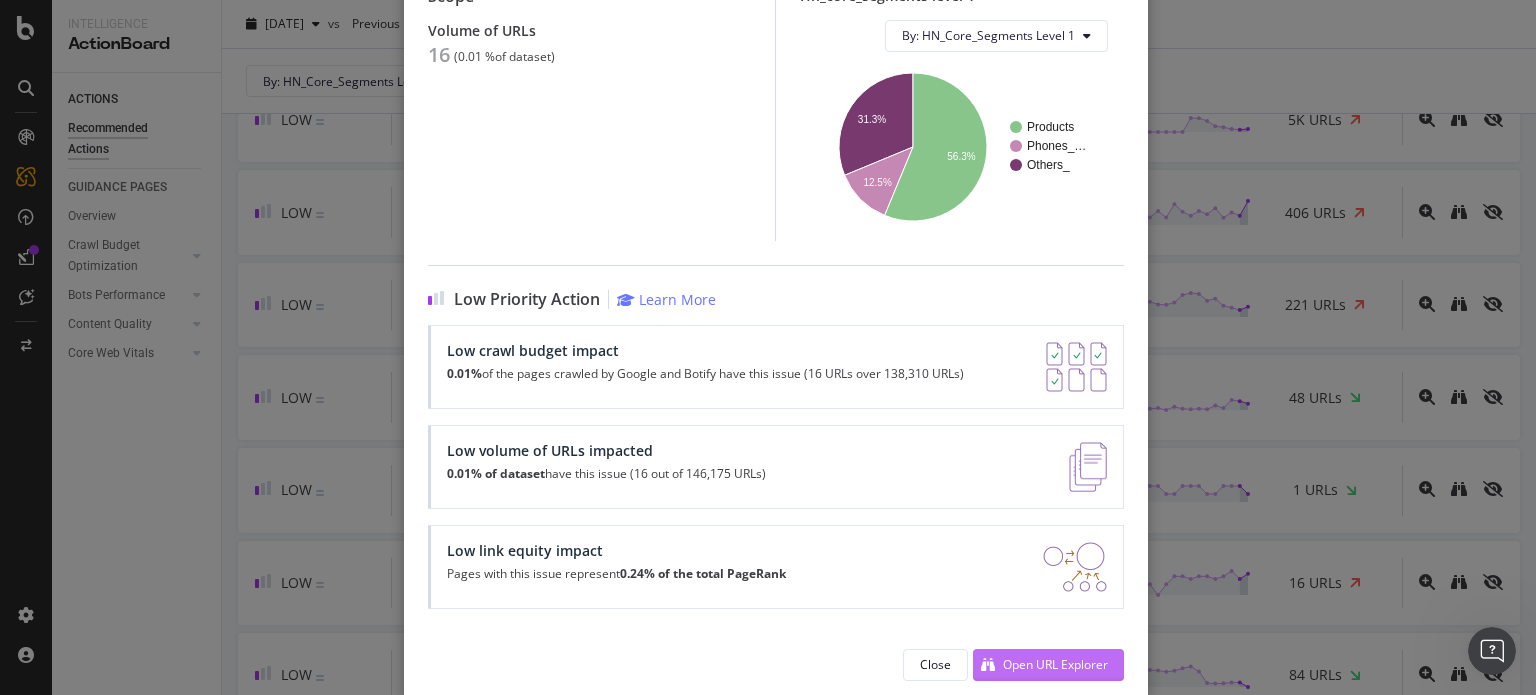 click on "Open URL Explorer" at bounding box center (1055, 664) 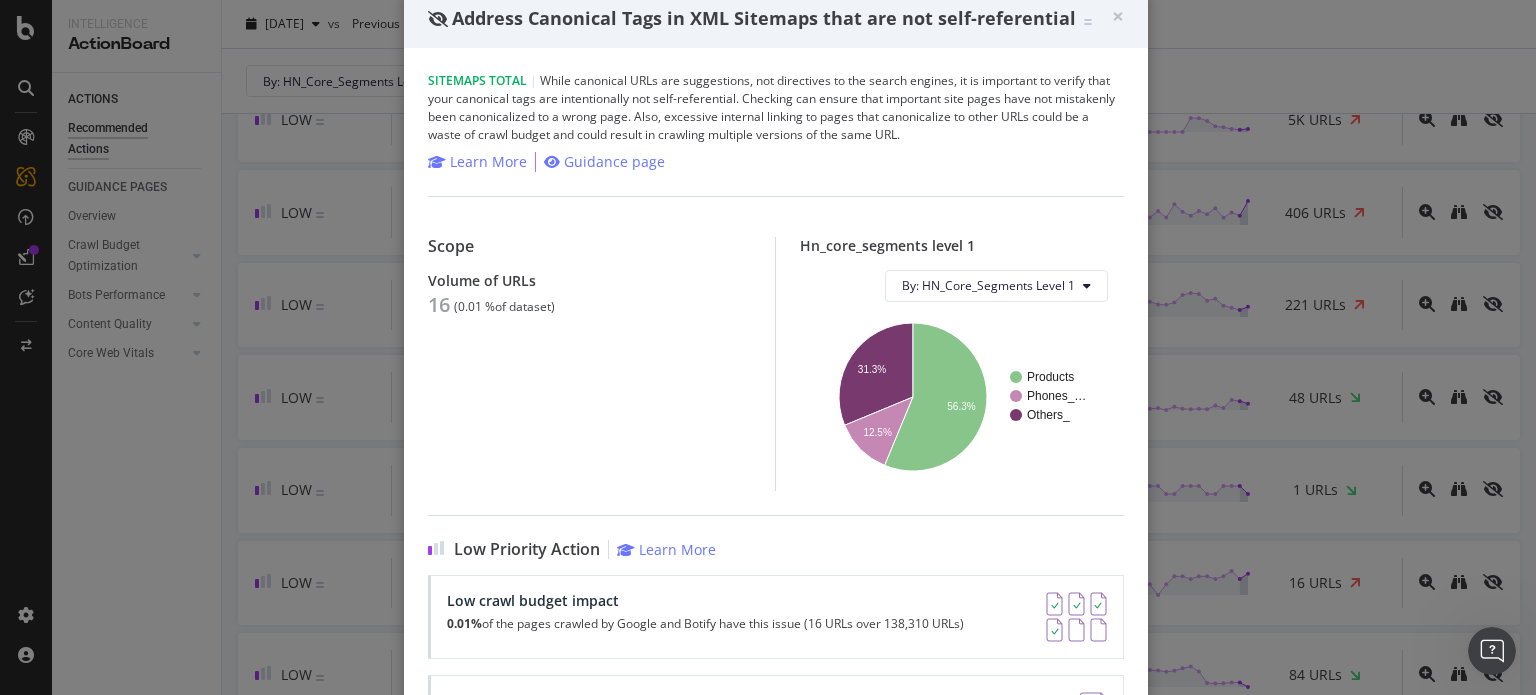 scroll, scrollTop: 0, scrollLeft: 0, axis: both 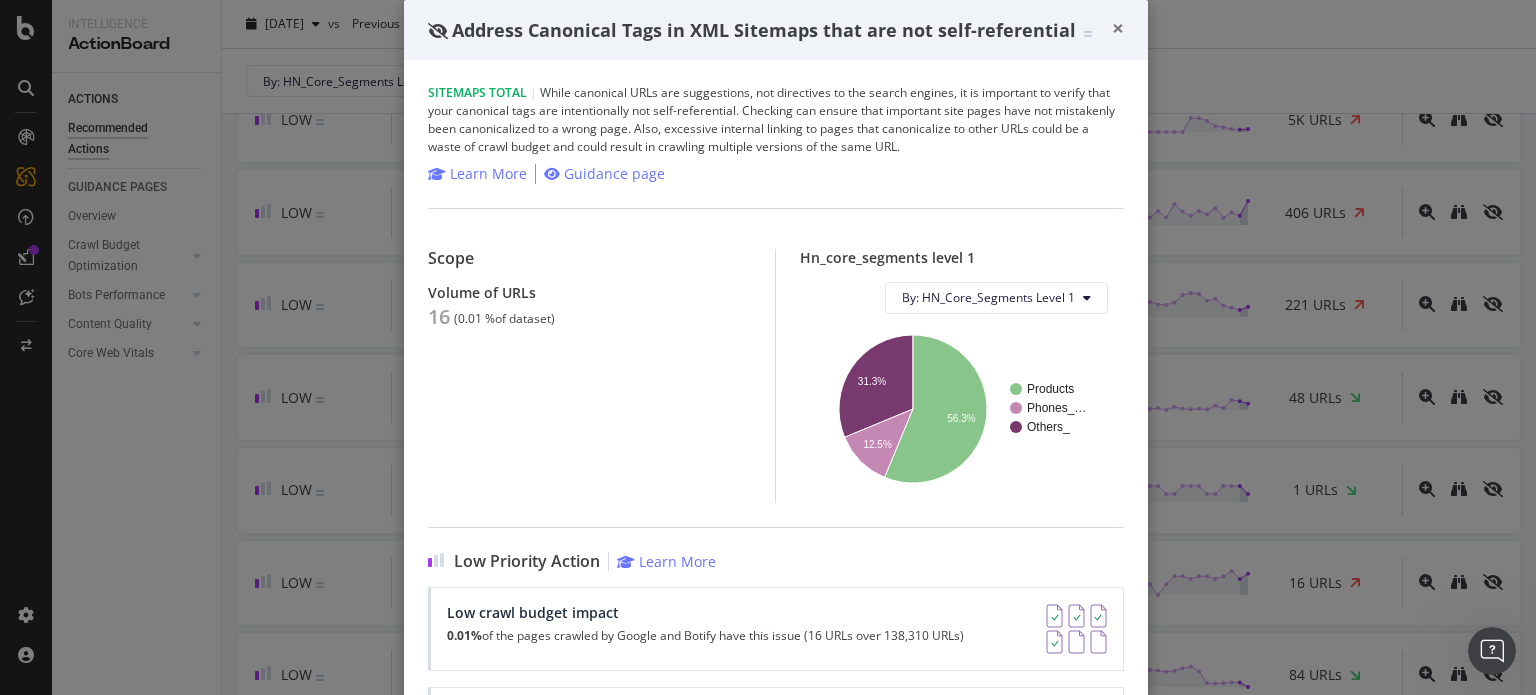 click on "×" at bounding box center (1118, 28) 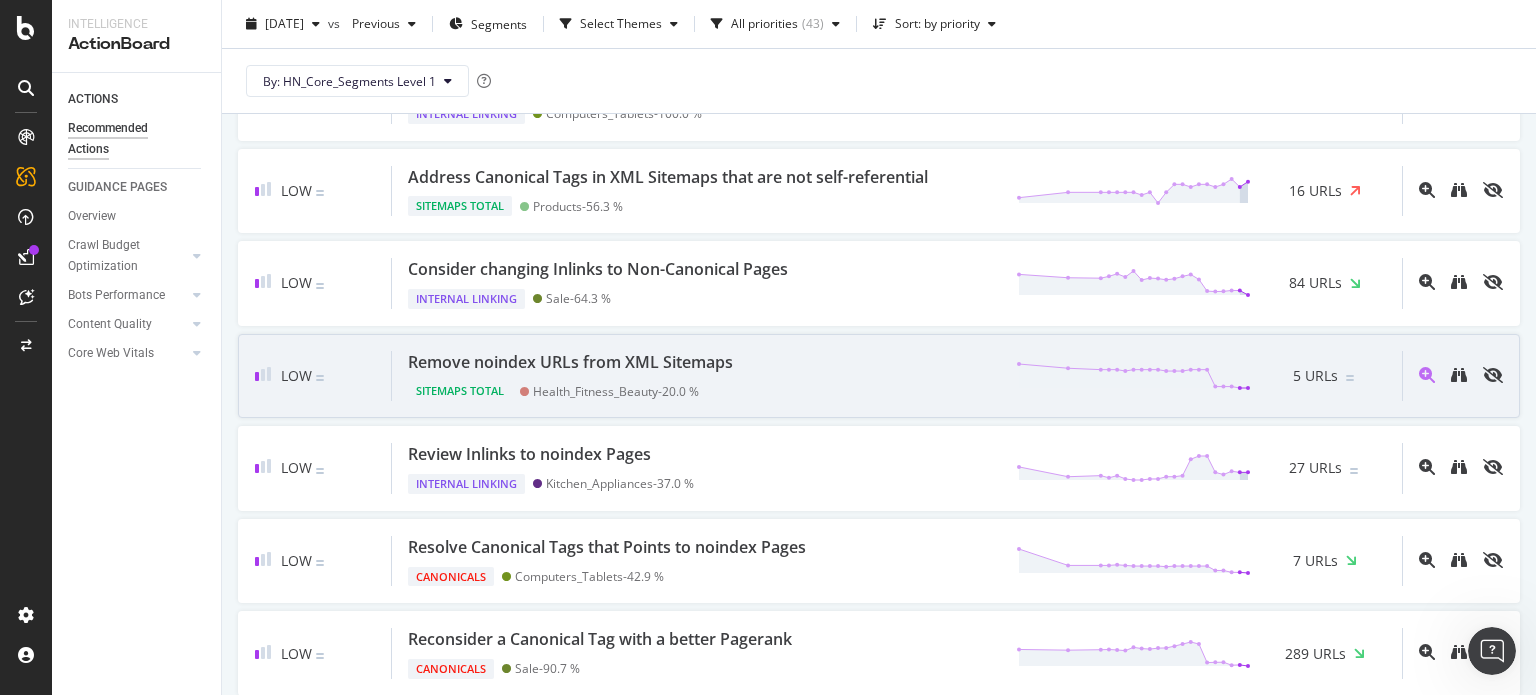 scroll, scrollTop: 2500, scrollLeft: 0, axis: vertical 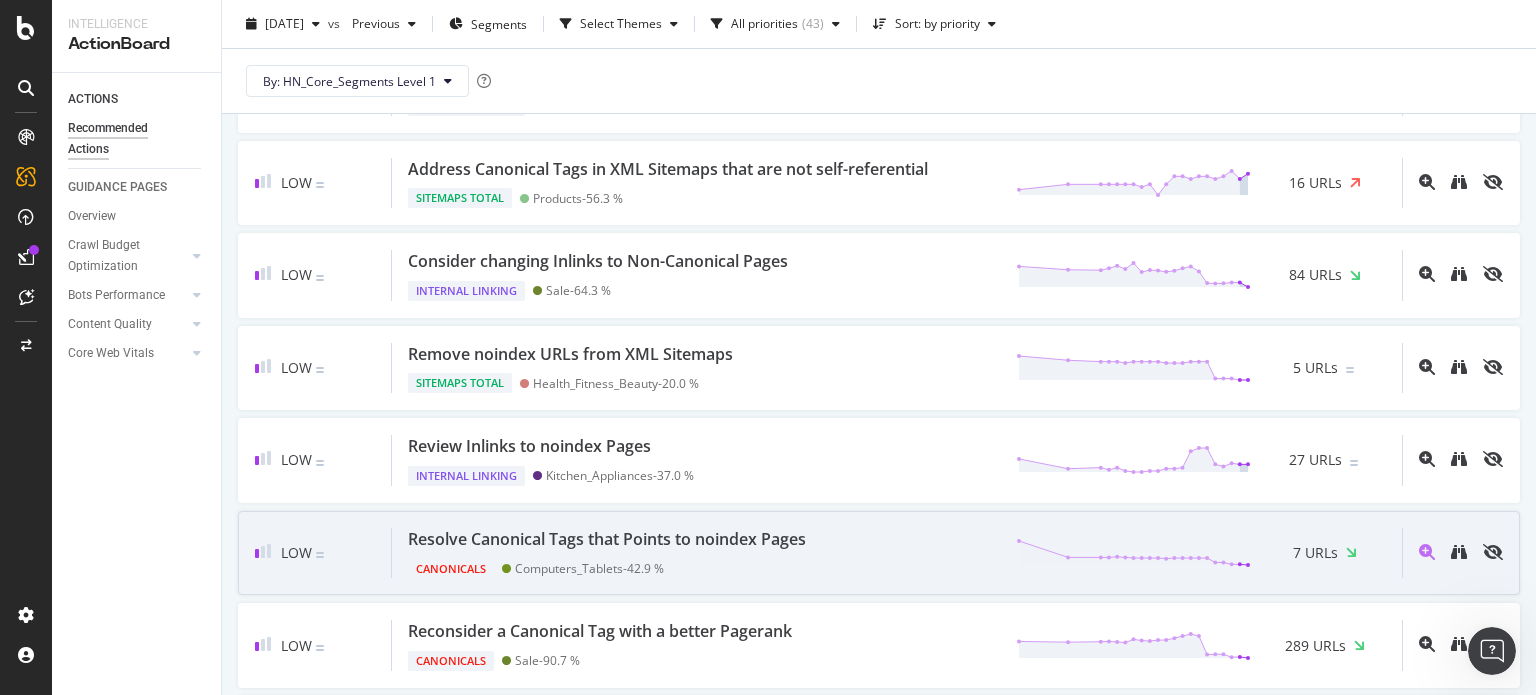 click on "Canonicals Computers_Tablets  -  42.9 %" at bounding box center (611, 565) 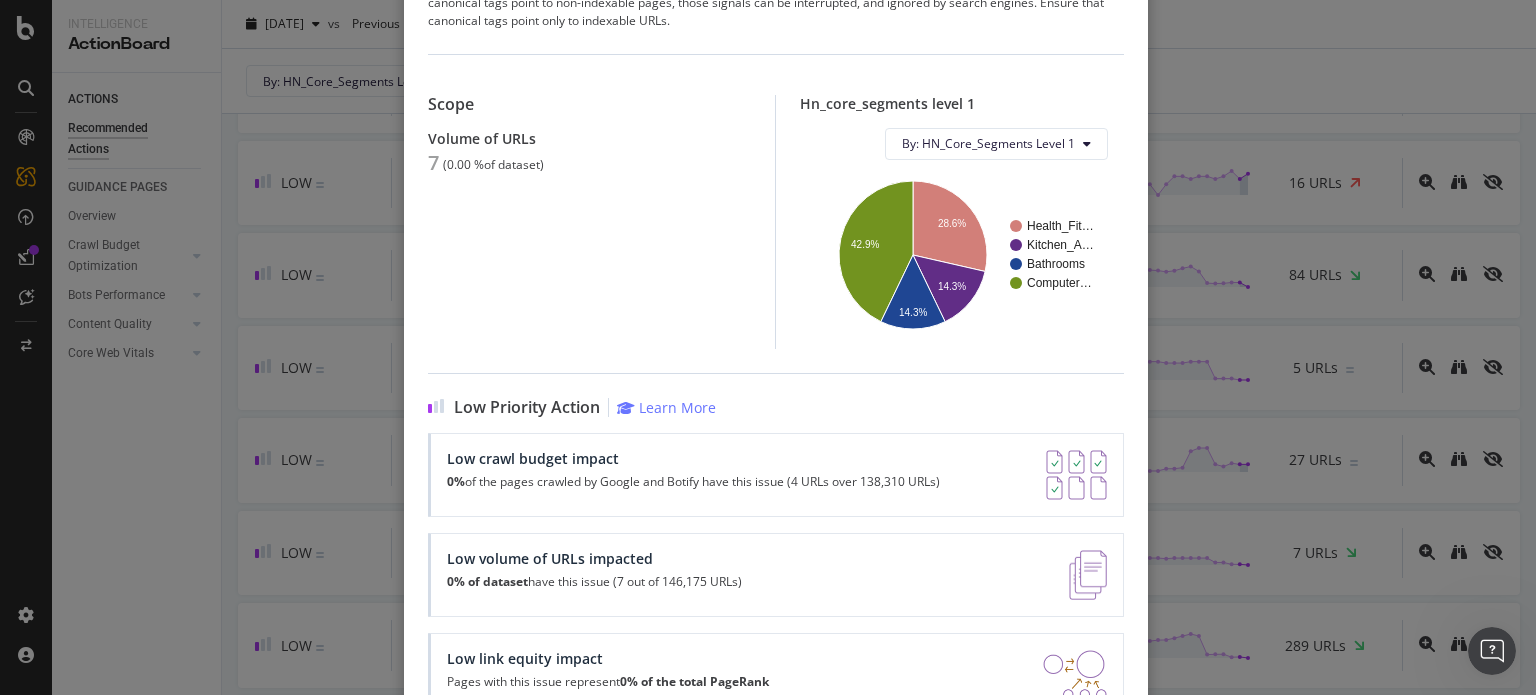 scroll, scrollTop: 216, scrollLeft: 0, axis: vertical 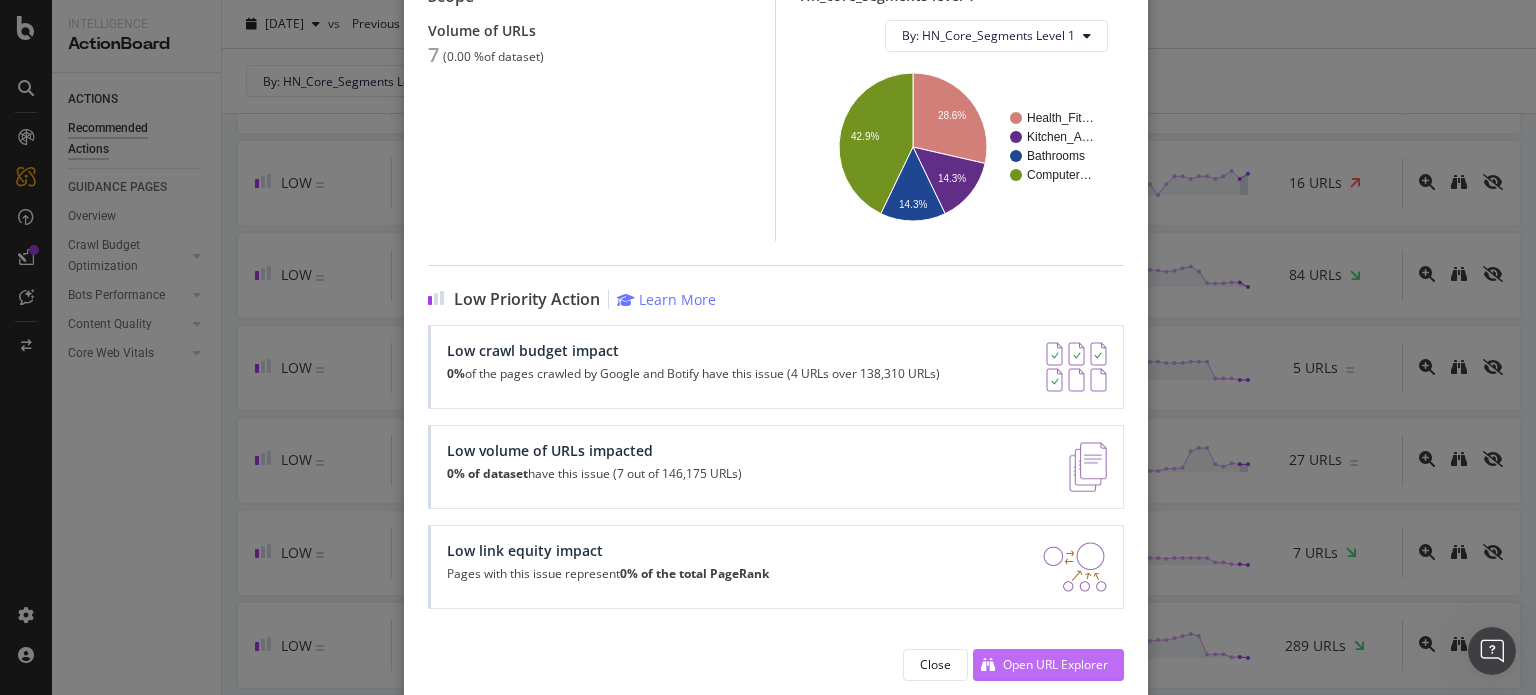 click on "Open URL Explorer" at bounding box center [1055, 664] 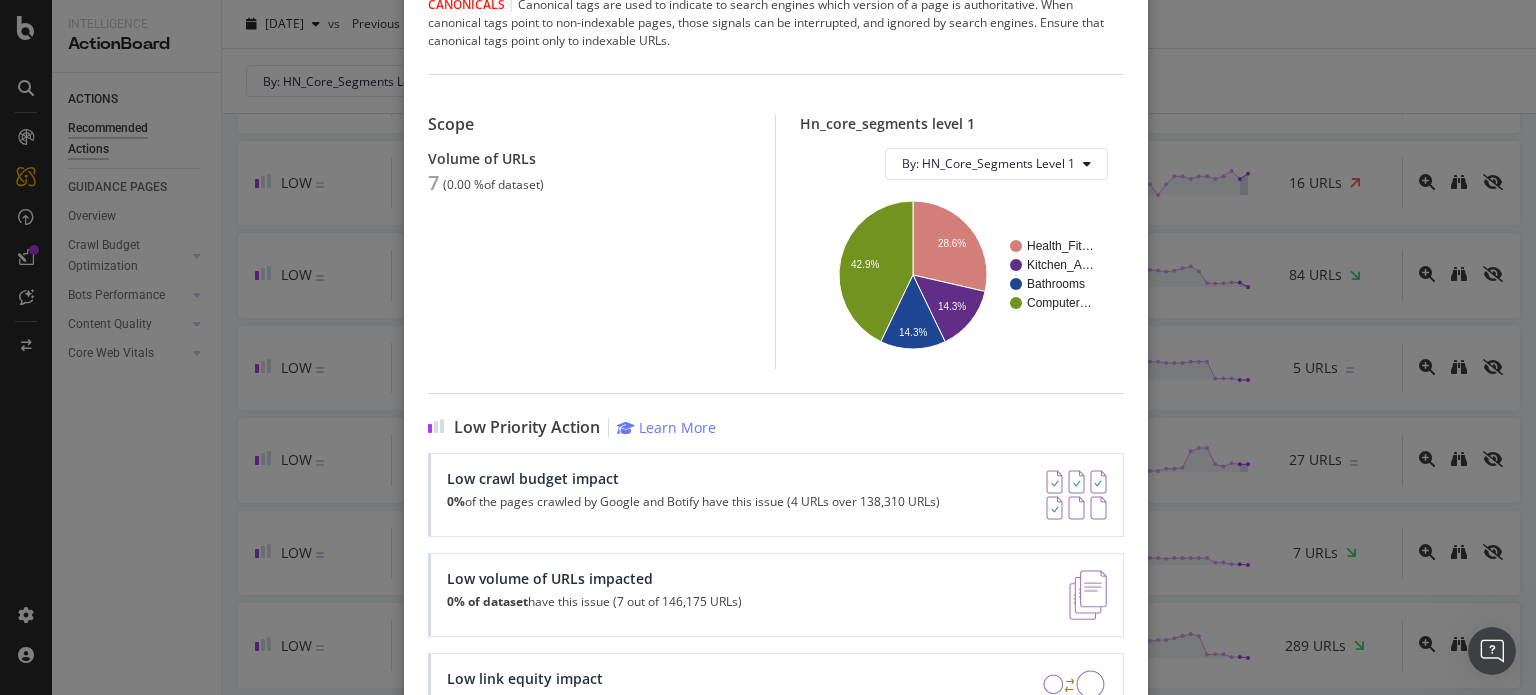 scroll, scrollTop: 0, scrollLeft: 0, axis: both 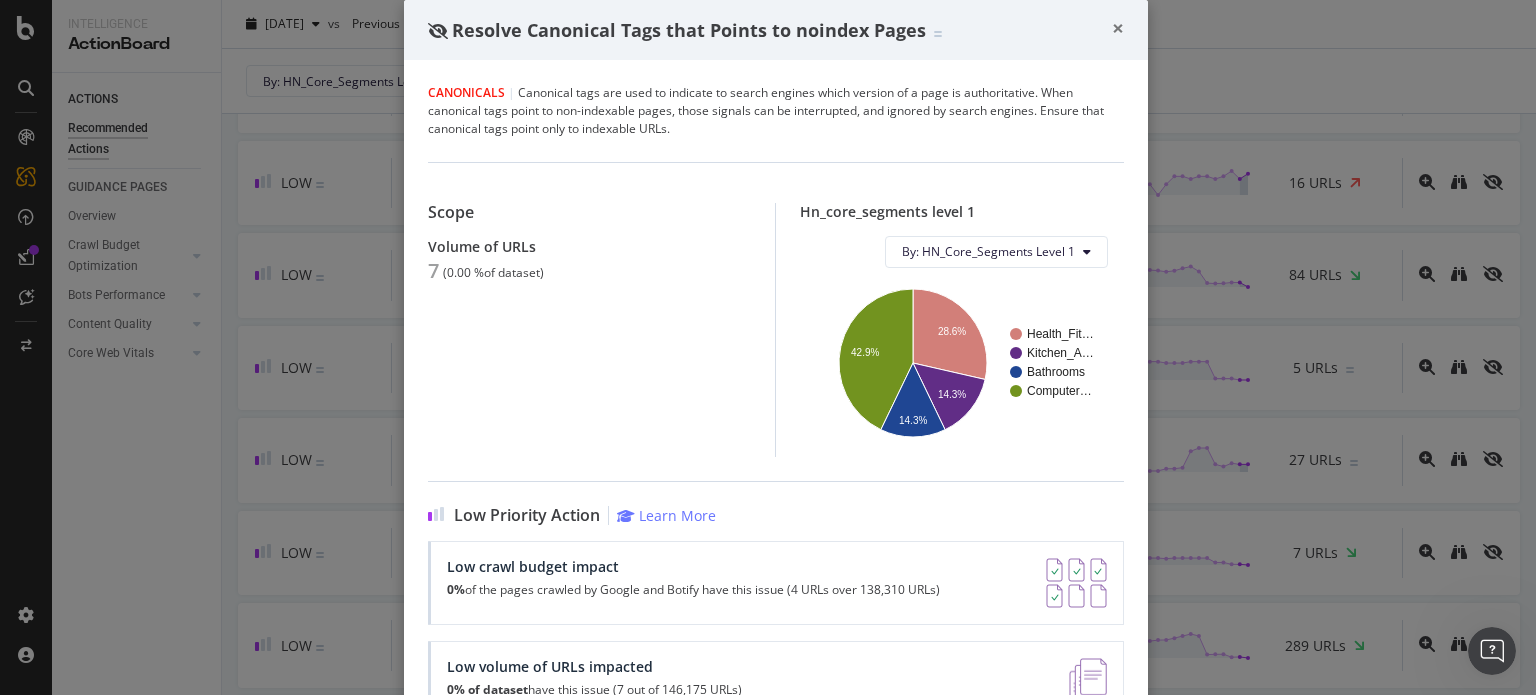 click on "×" at bounding box center (1118, 28) 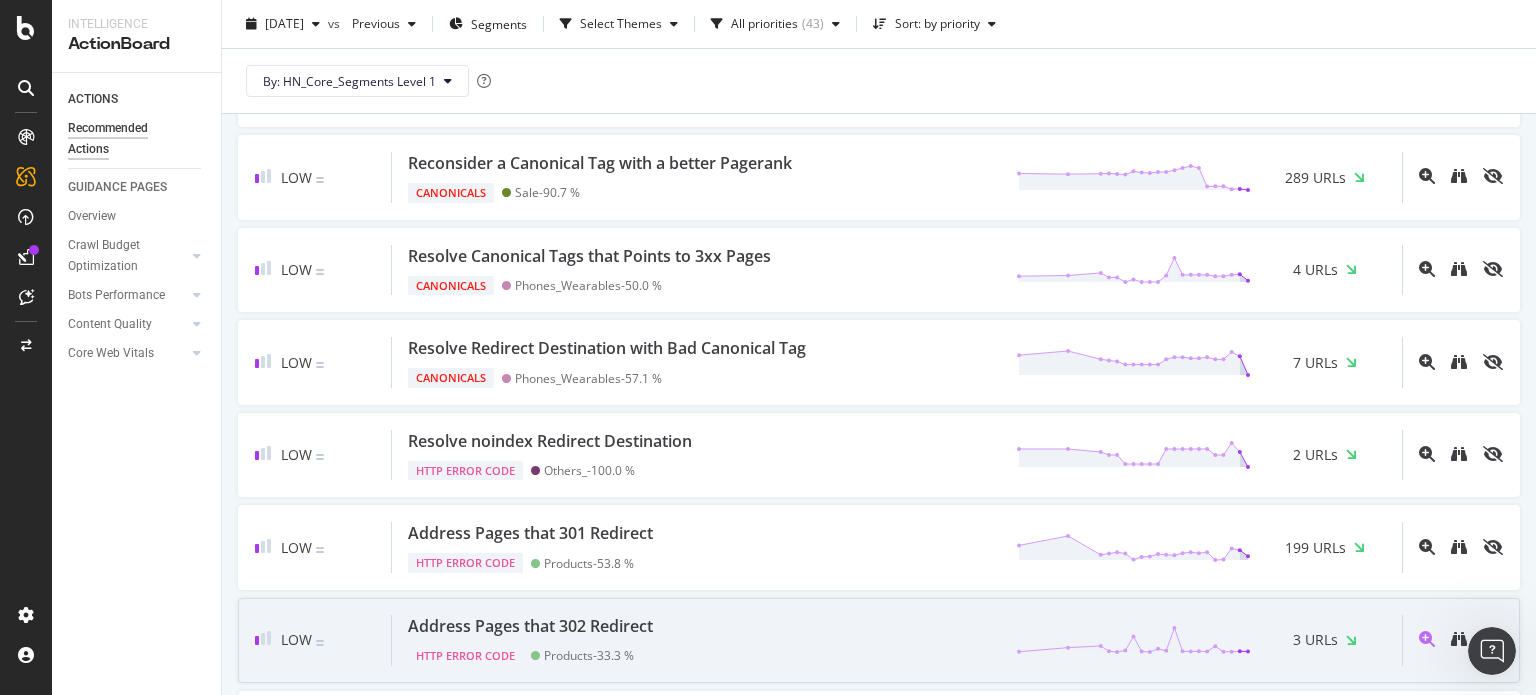 scroll, scrollTop: 3000, scrollLeft: 0, axis: vertical 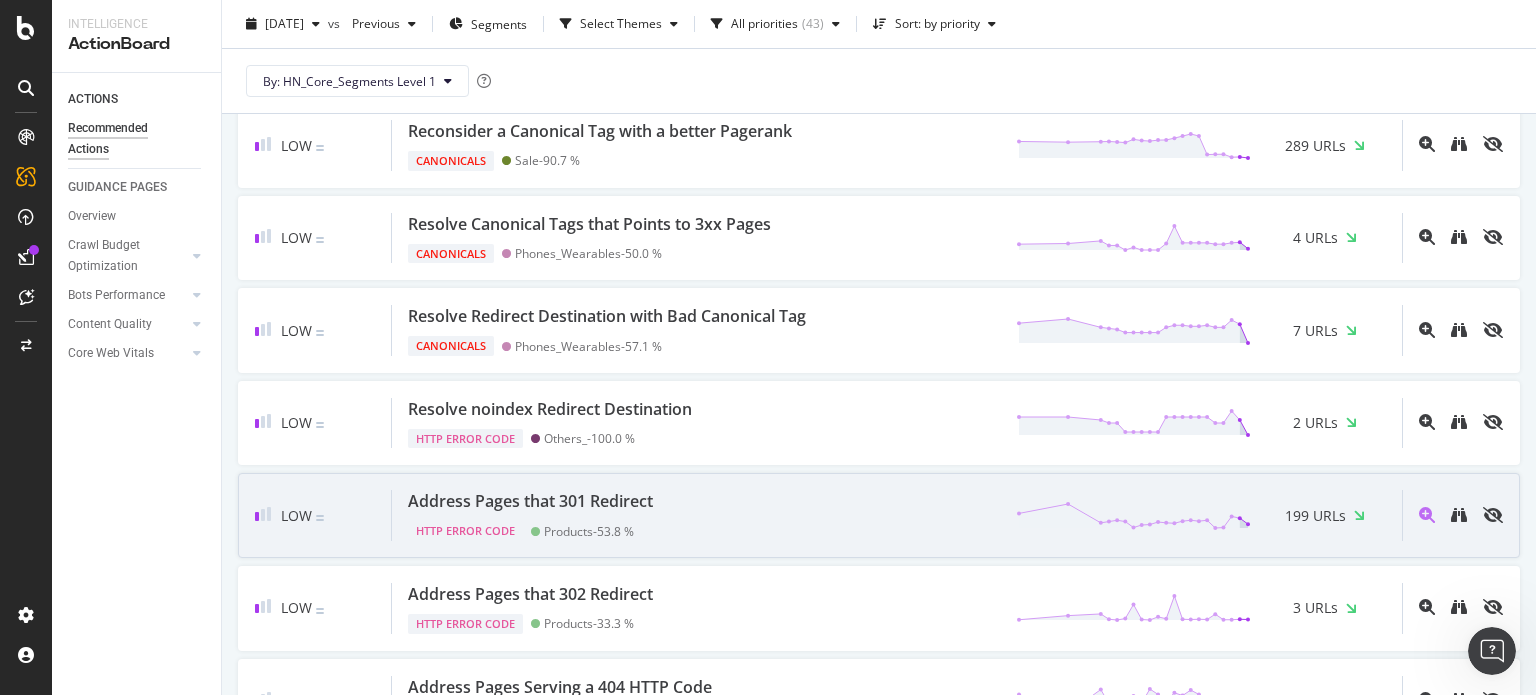 click on "Address Pages that 301 Redirect HTTP Error Code Products  -  53.8 % 199 URLs" at bounding box center [897, 515] 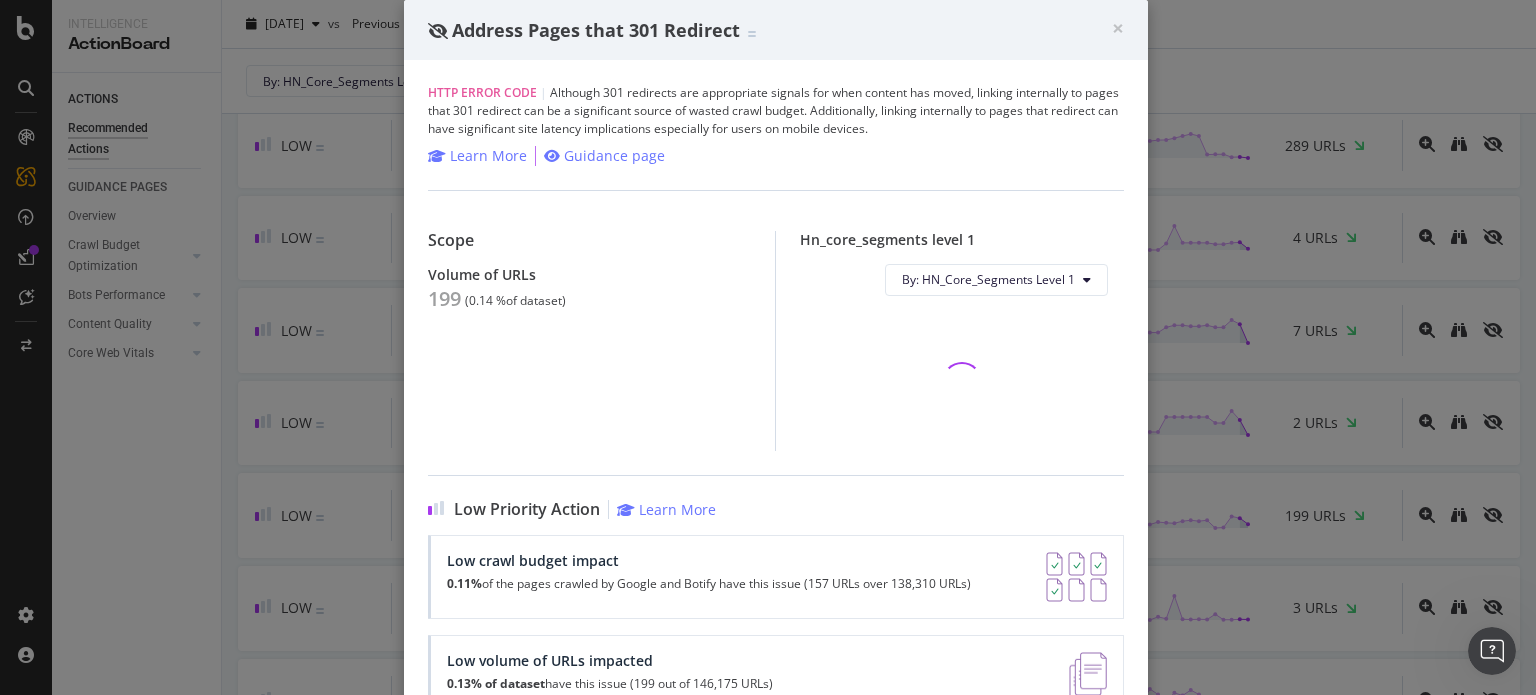 scroll, scrollTop: 210, scrollLeft: 0, axis: vertical 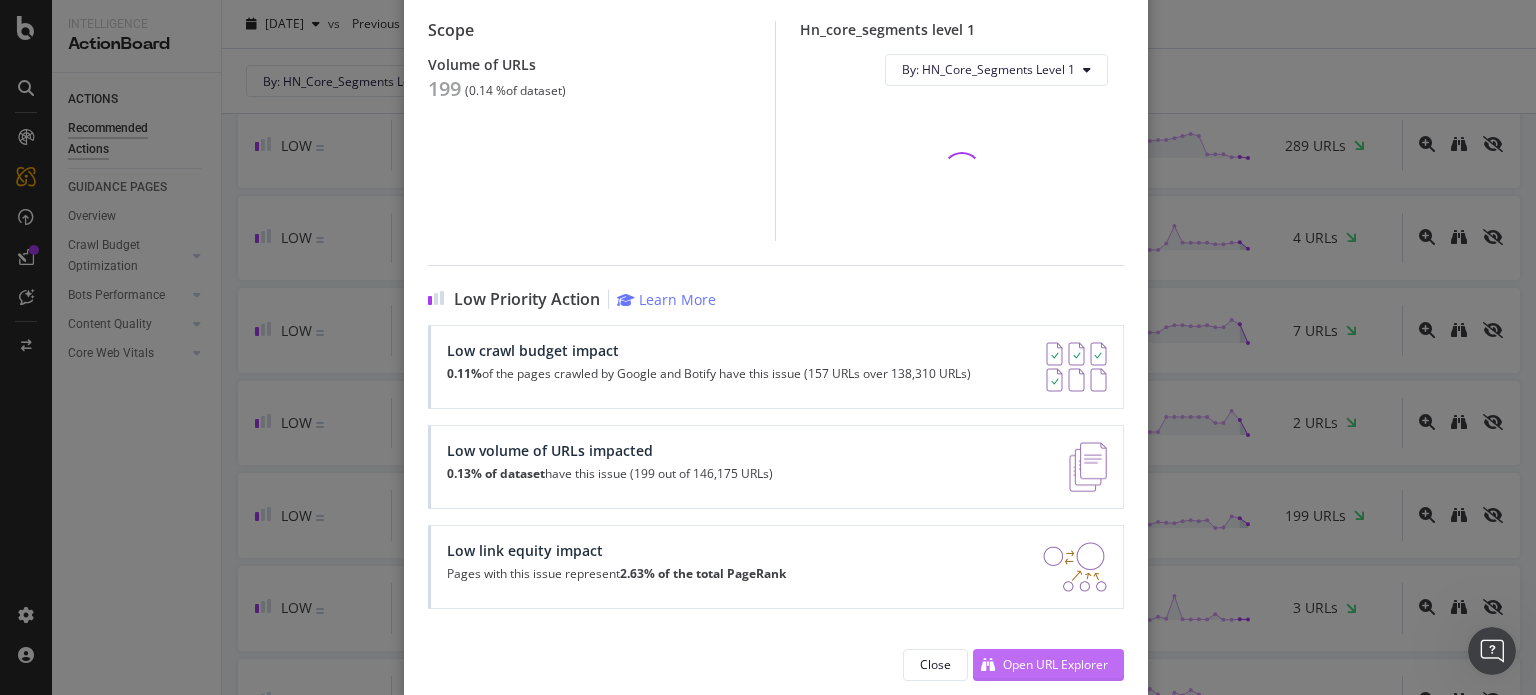 click on "Open URL Explorer" at bounding box center (1055, 664) 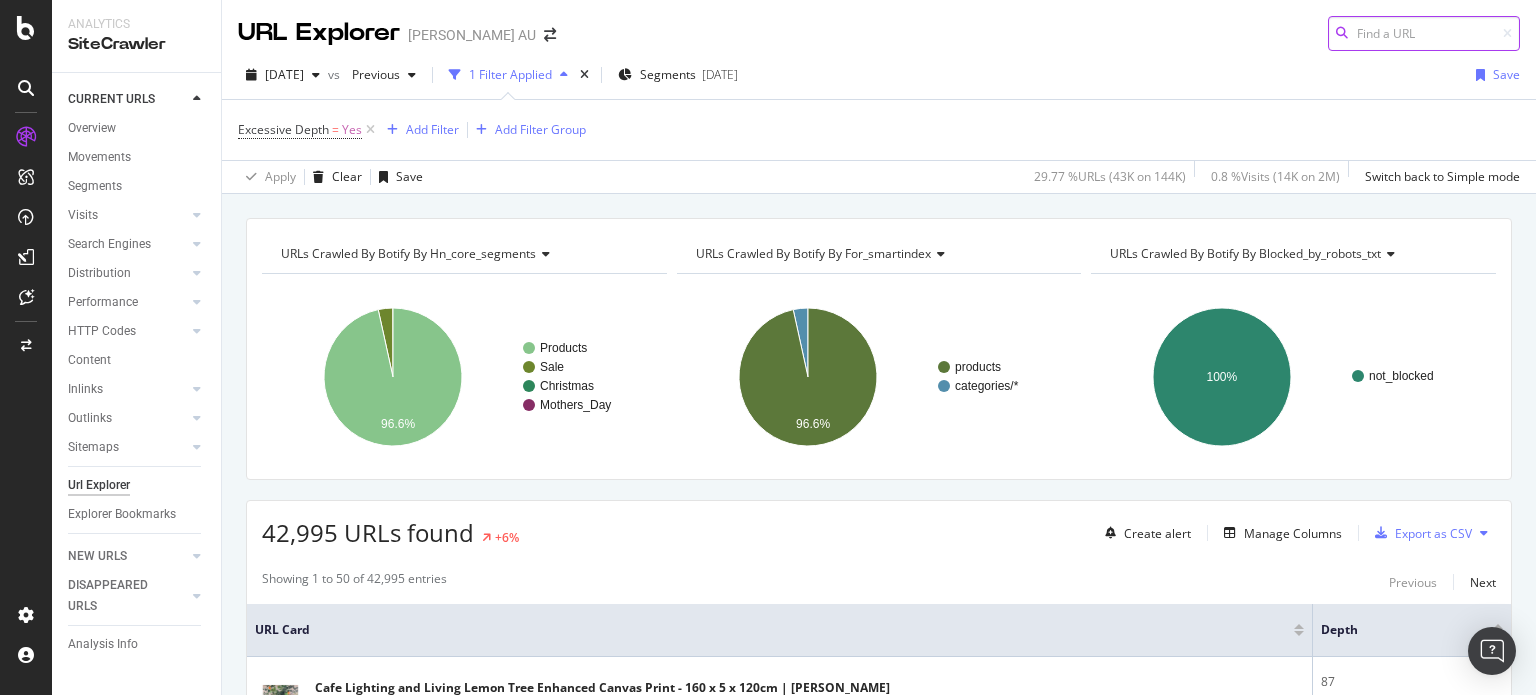 scroll, scrollTop: 0, scrollLeft: 0, axis: both 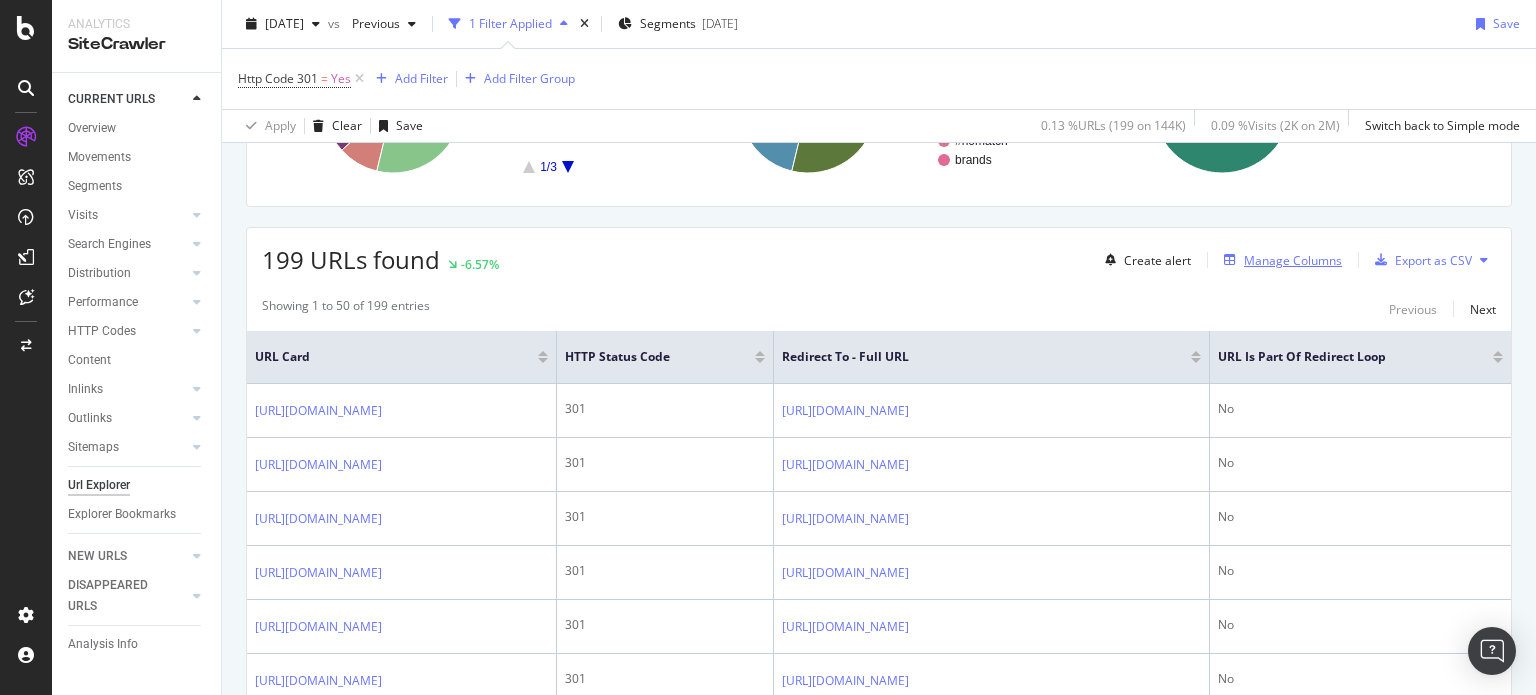 click on "Manage Columns" at bounding box center (1293, 260) 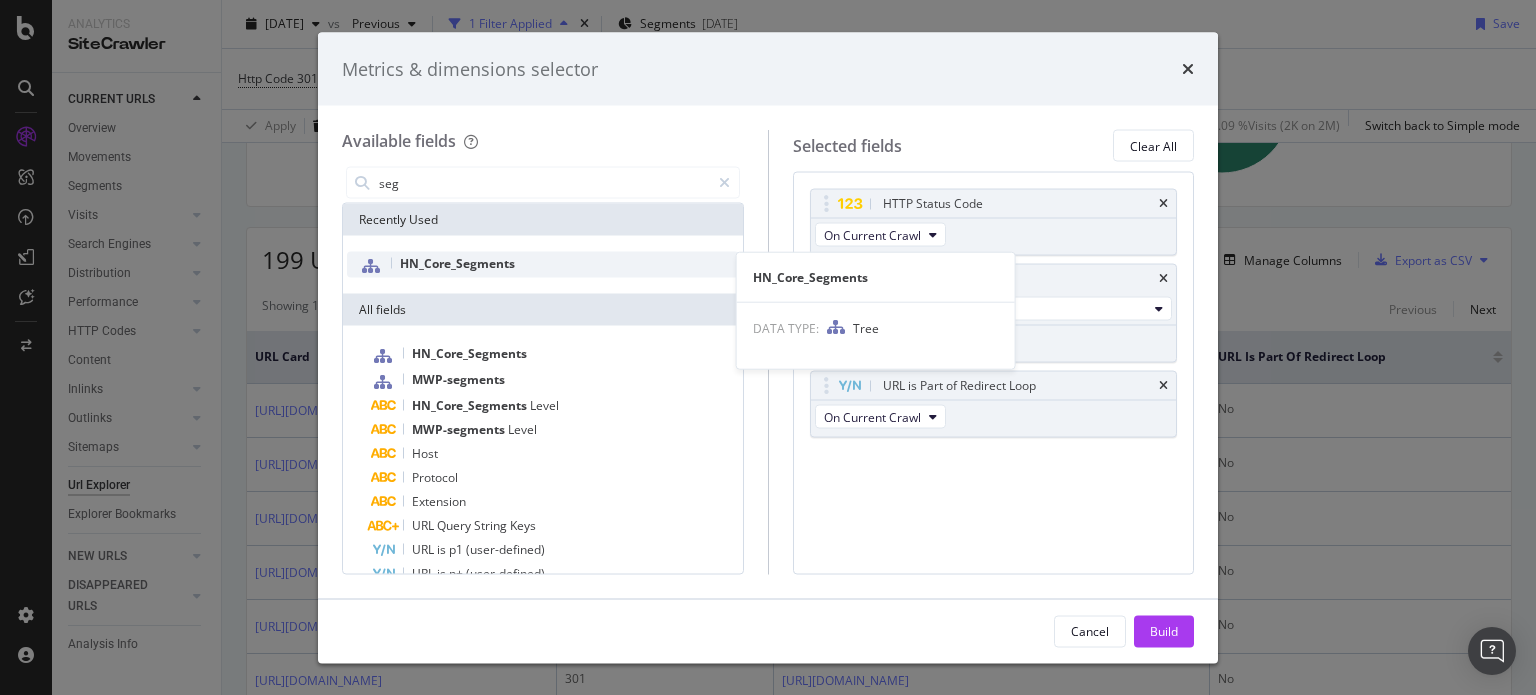type on "seg" 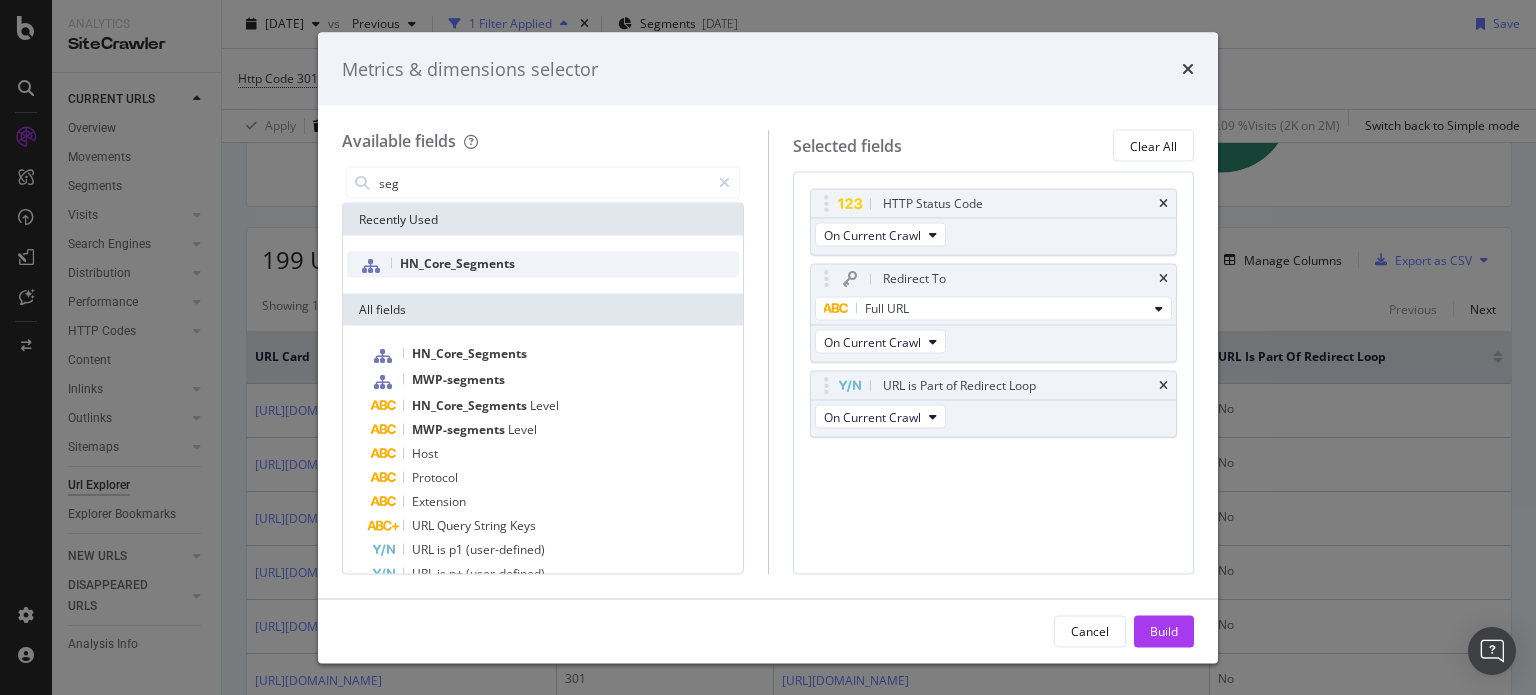 click on "HN_Core_Segments" at bounding box center (543, 265) 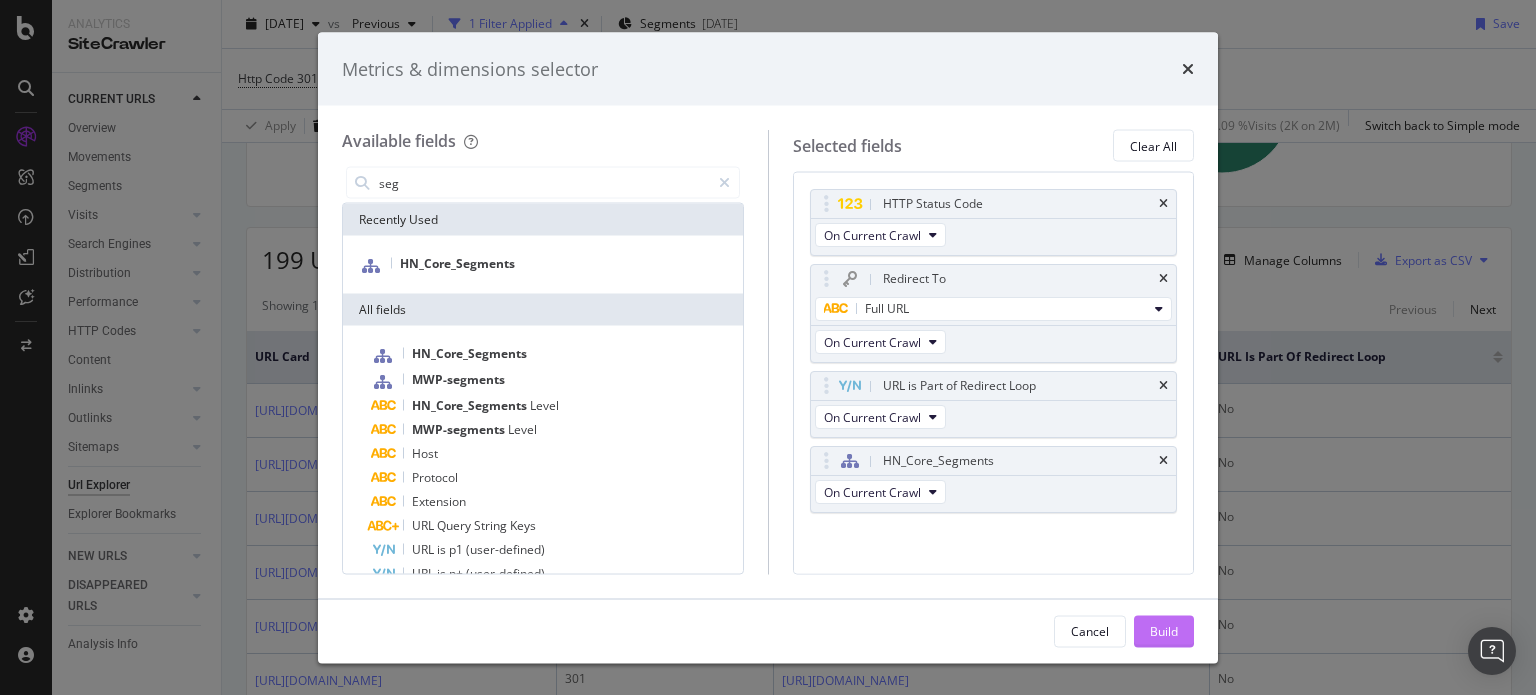 click on "Build" at bounding box center (1164, 630) 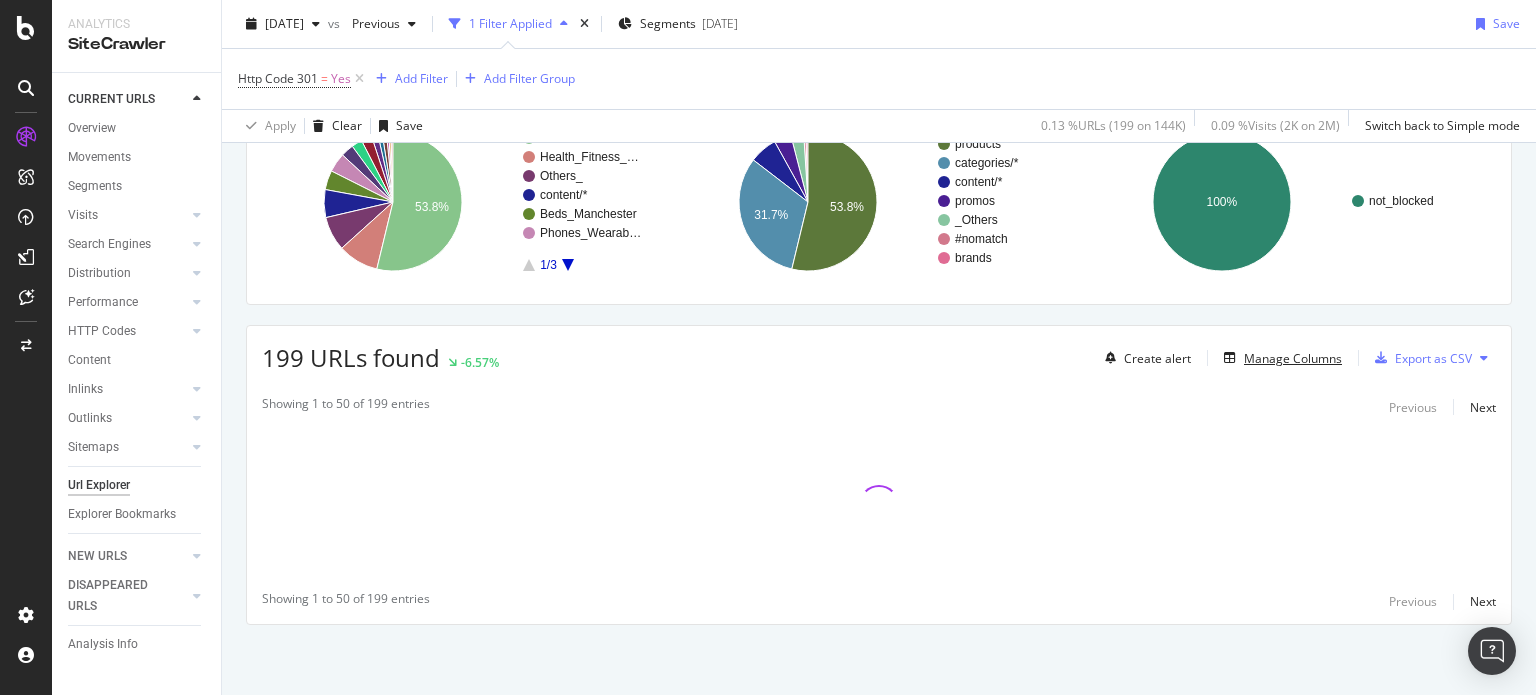 scroll, scrollTop: 173, scrollLeft: 0, axis: vertical 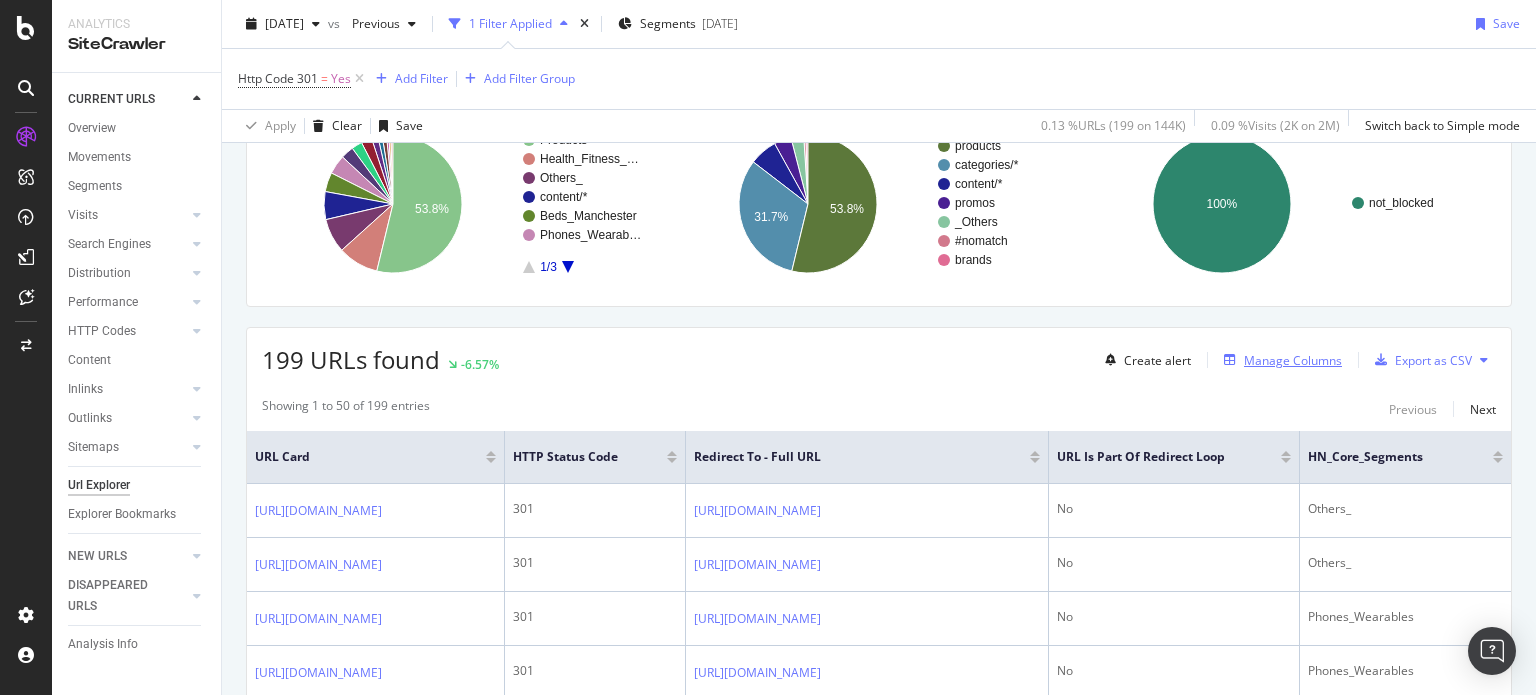 click on "Manage Columns" at bounding box center (1293, 360) 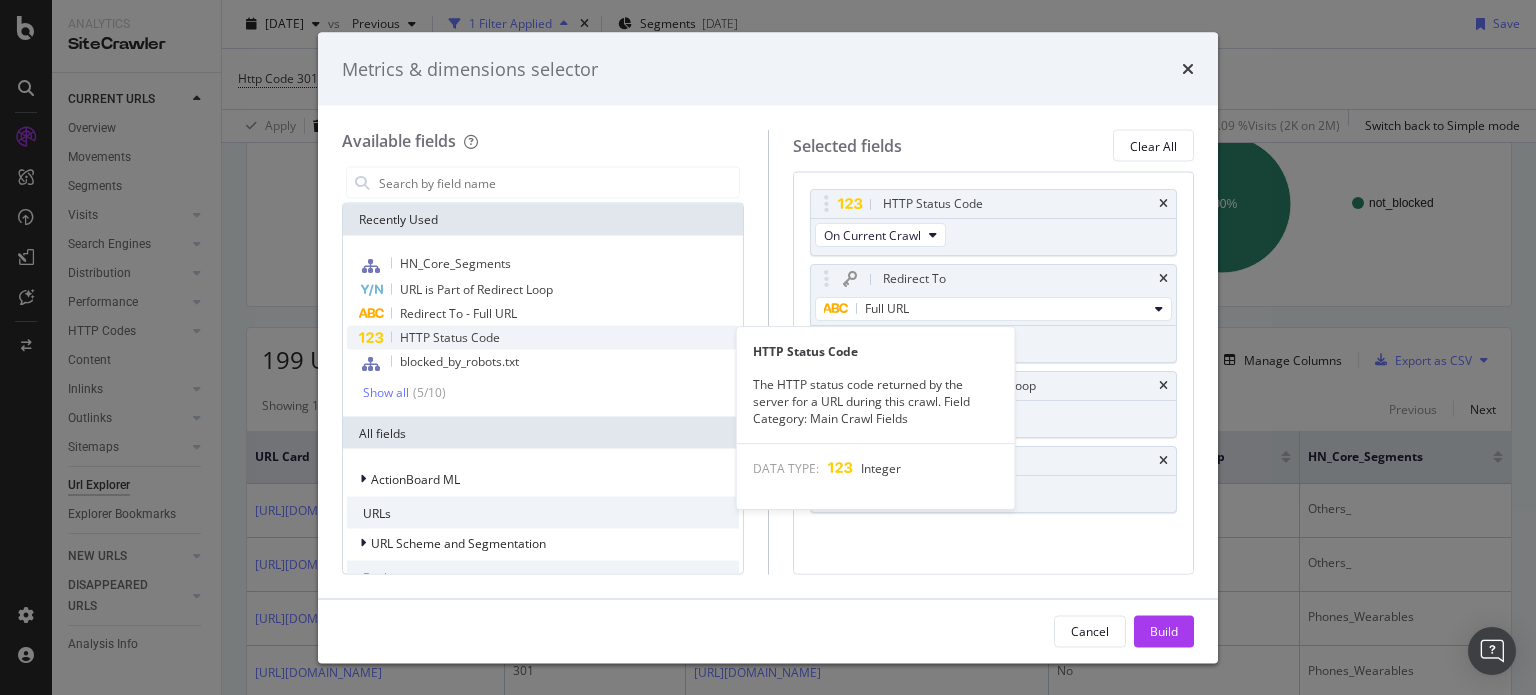 click on "HTTP Status Code" at bounding box center (450, 337) 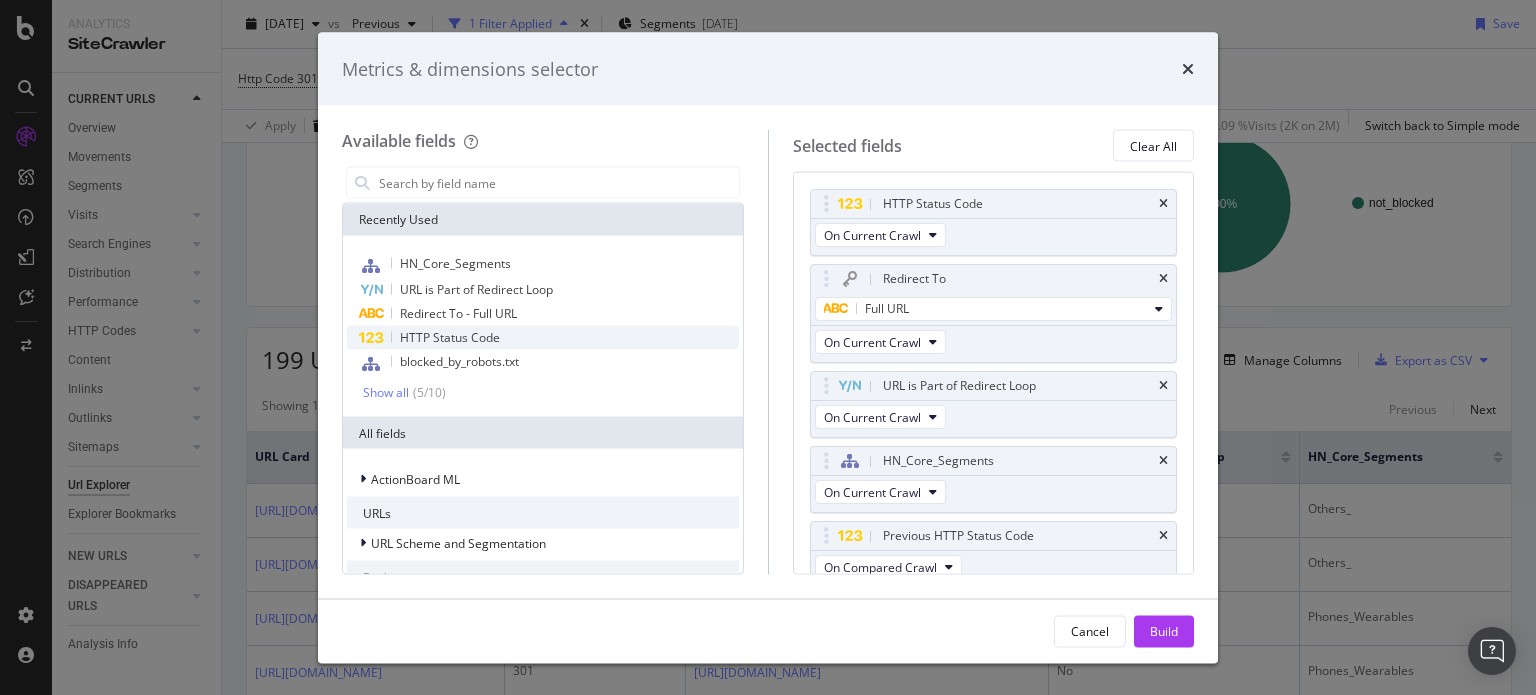 scroll, scrollTop: 12, scrollLeft: 0, axis: vertical 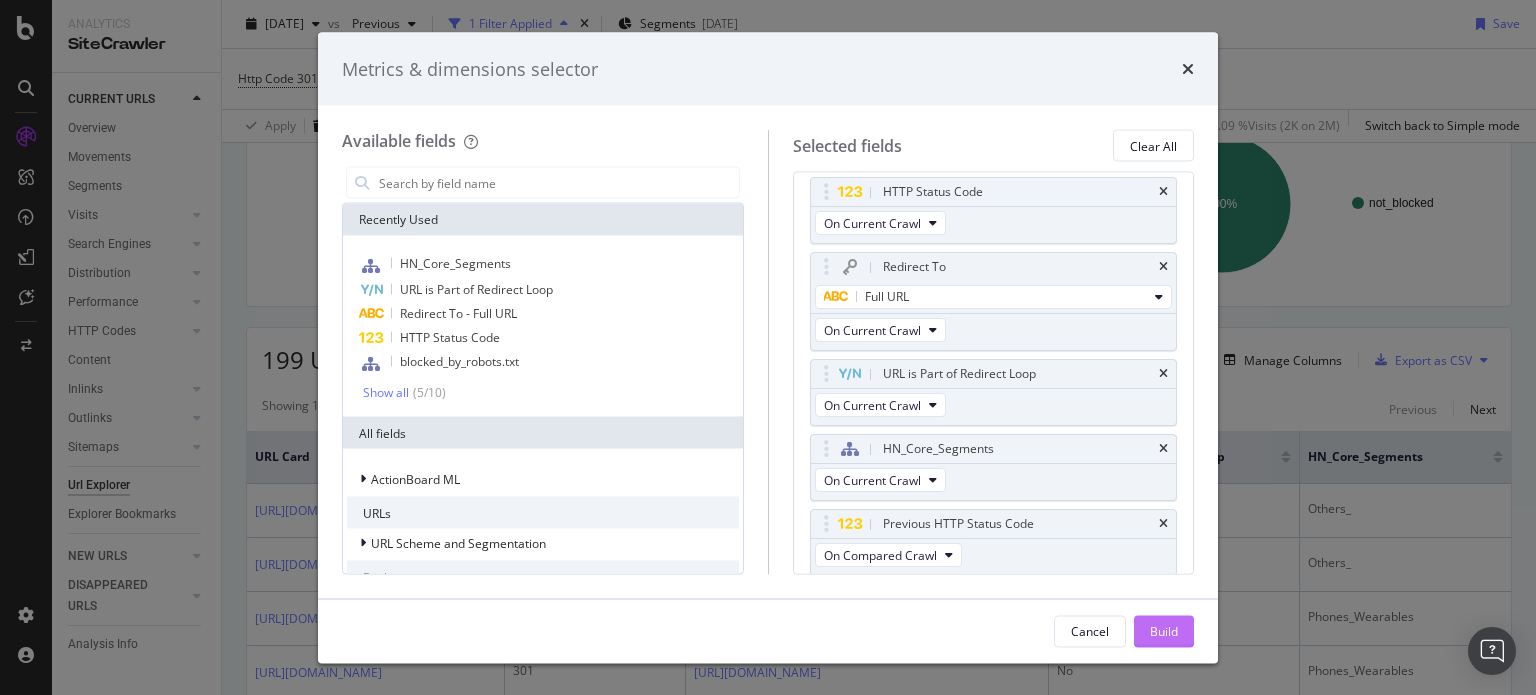 click on "Build" at bounding box center [1164, 630] 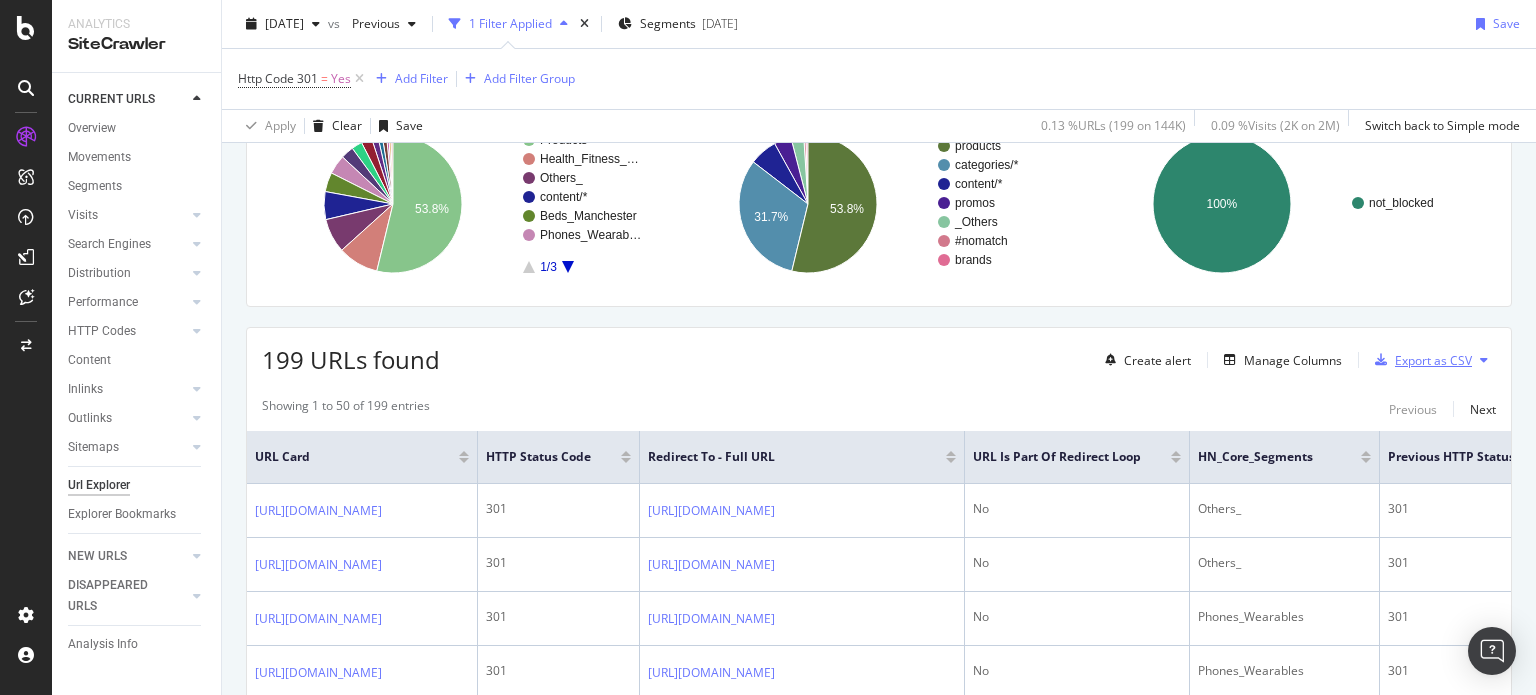 click on "Export as CSV" at bounding box center [1433, 360] 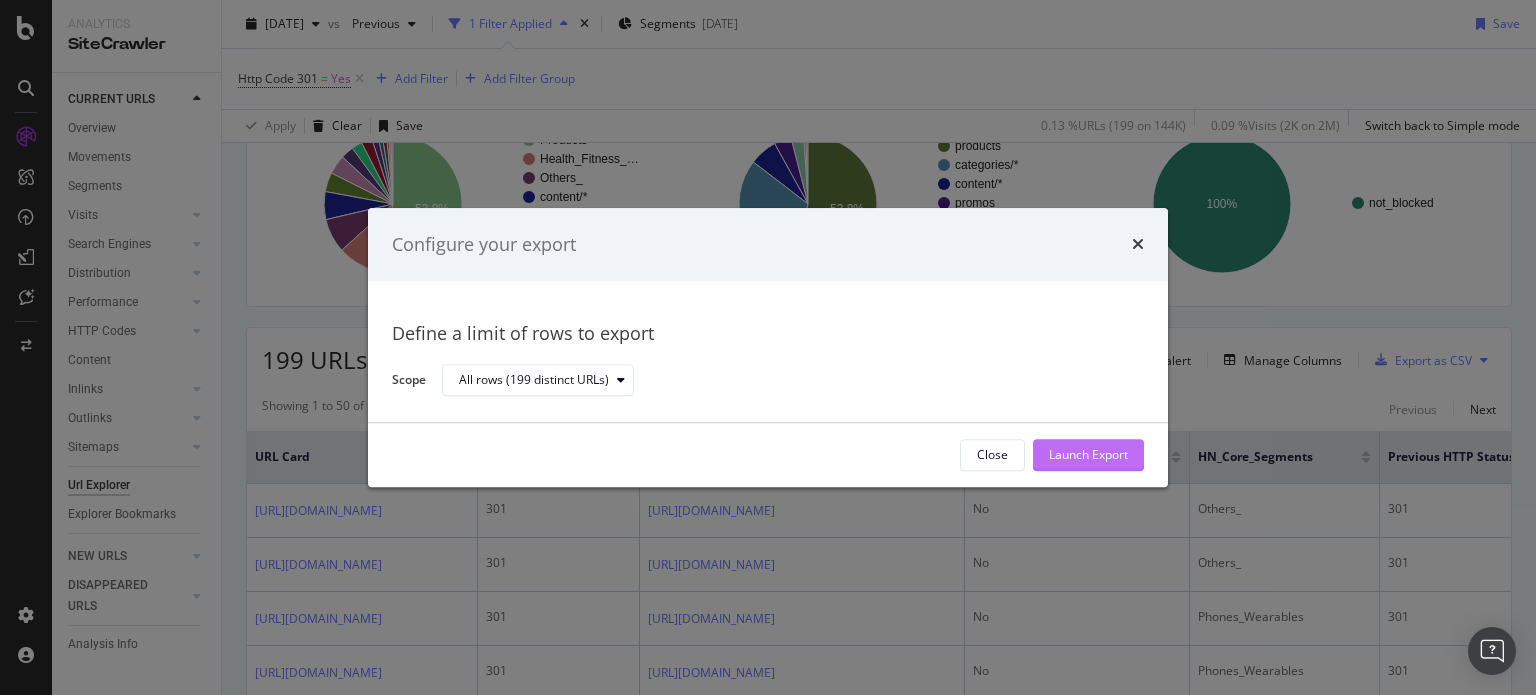click on "Launch Export" at bounding box center (1088, 455) 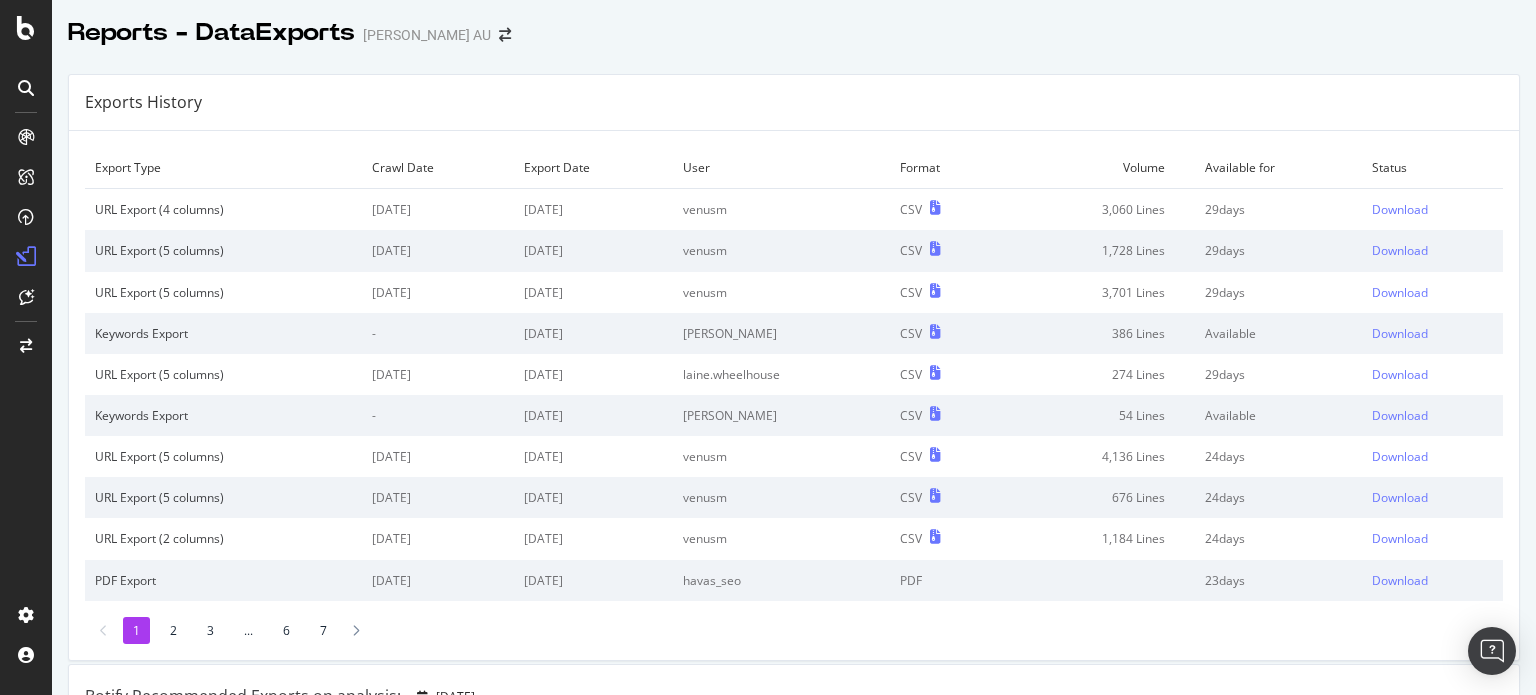 scroll, scrollTop: 0, scrollLeft: 0, axis: both 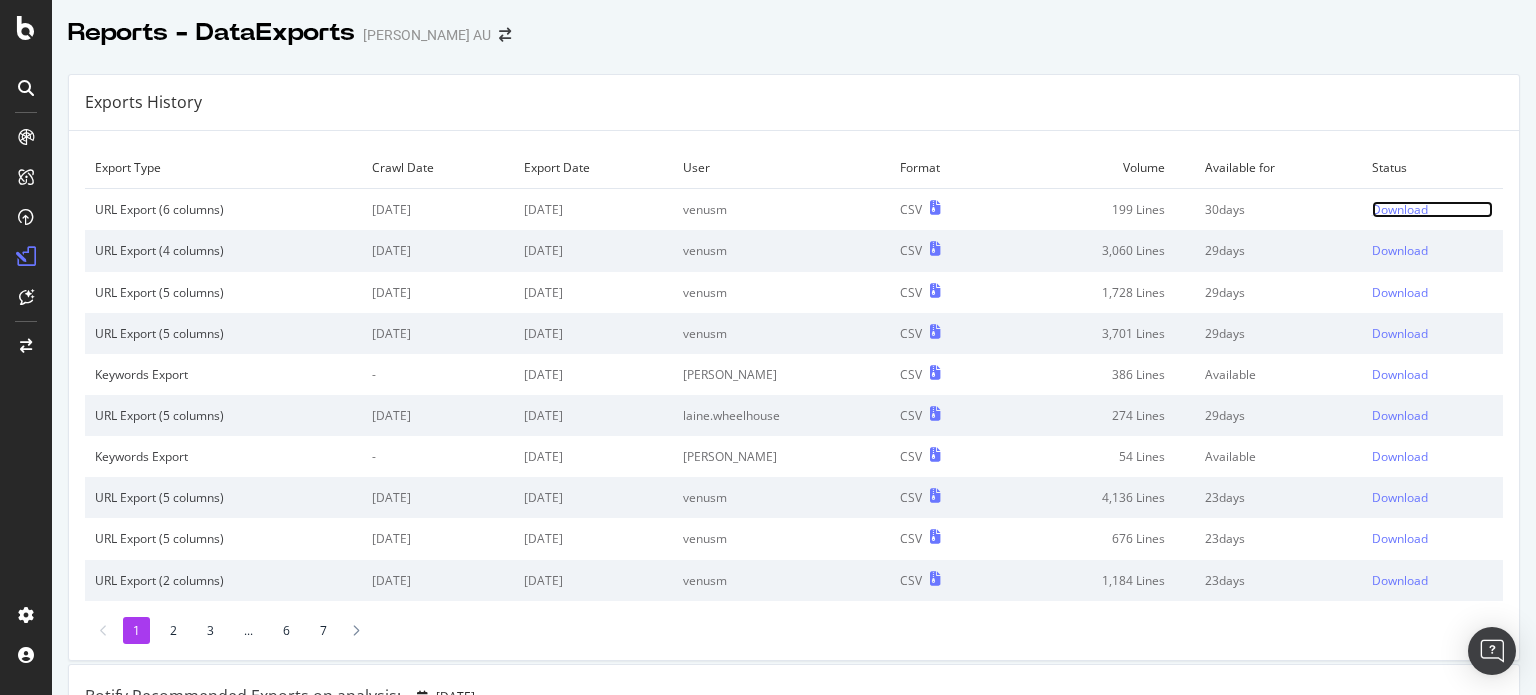 click on "Download" at bounding box center [1400, 209] 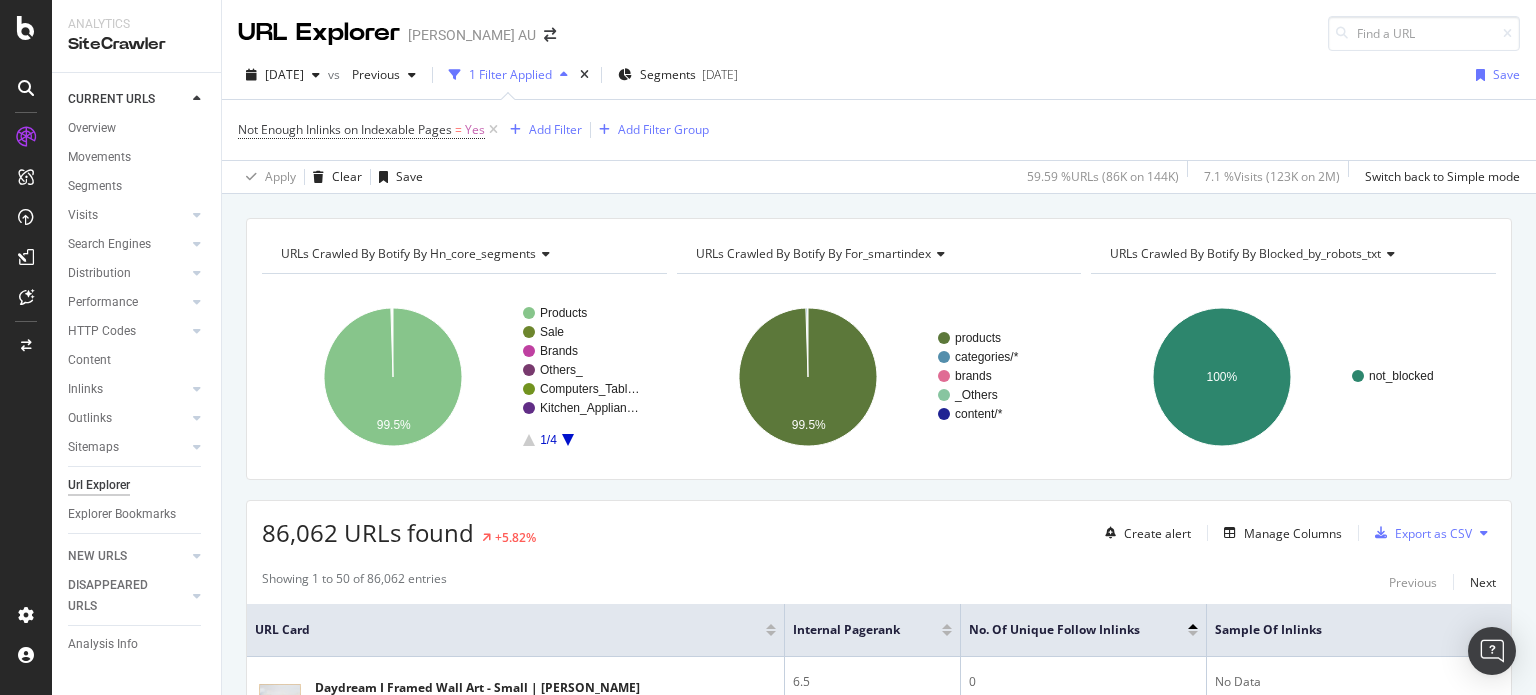 scroll, scrollTop: 0, scrollLeft: 0, axis: both 